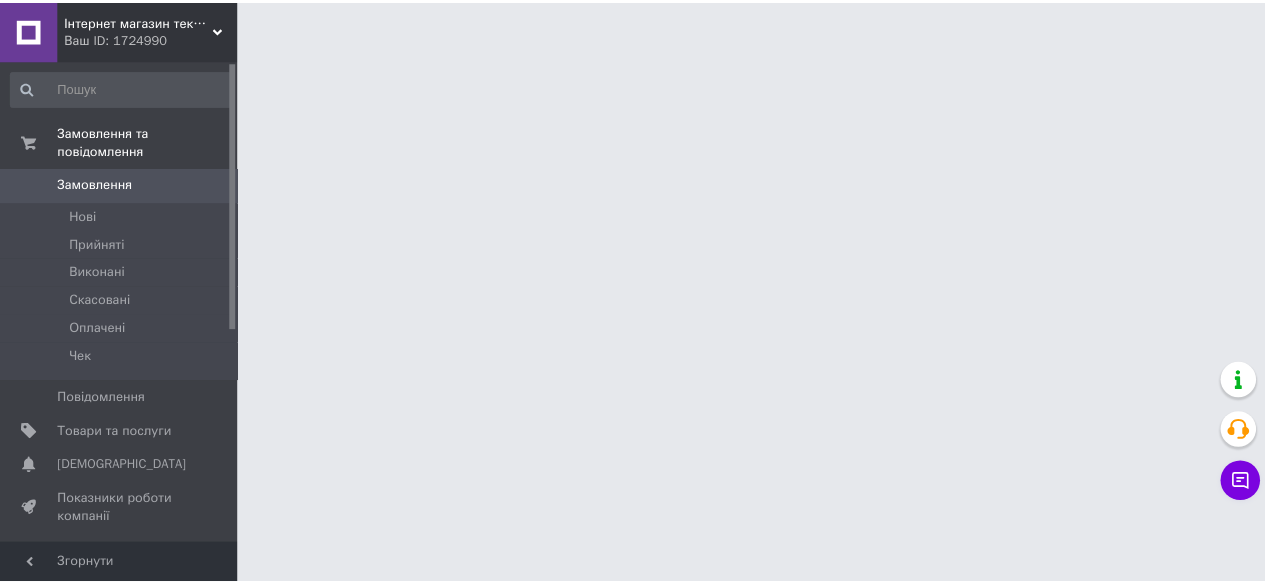 scroll, scrollTop: 0, scrollLeft: 0, axis: both 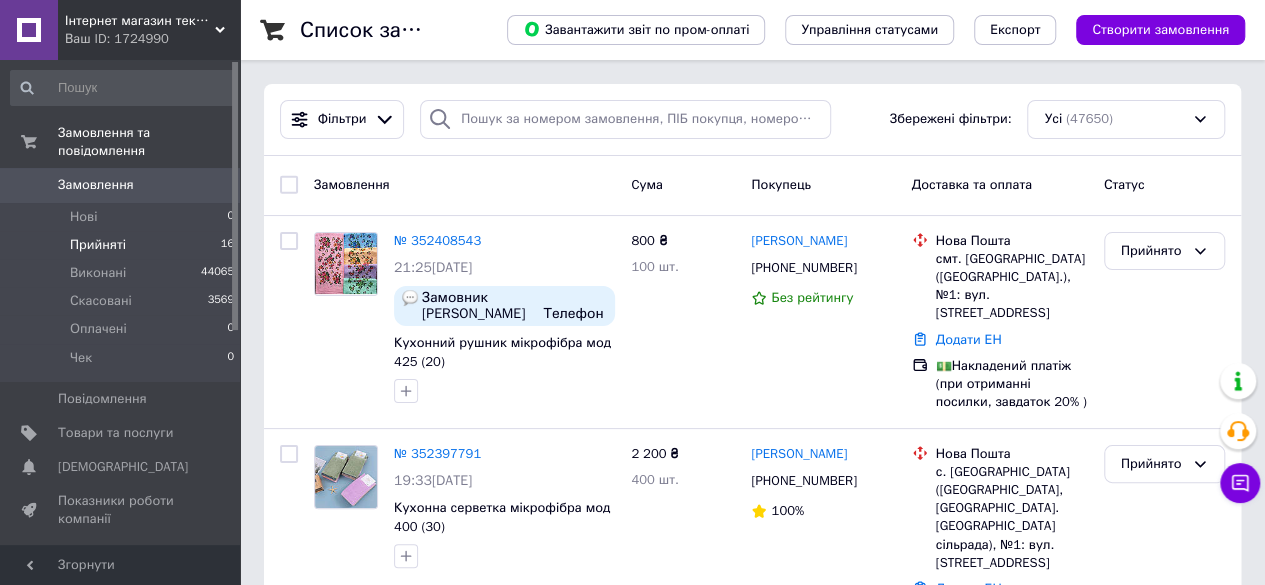 click on "Прийняті" at bounding box center (98, 245) 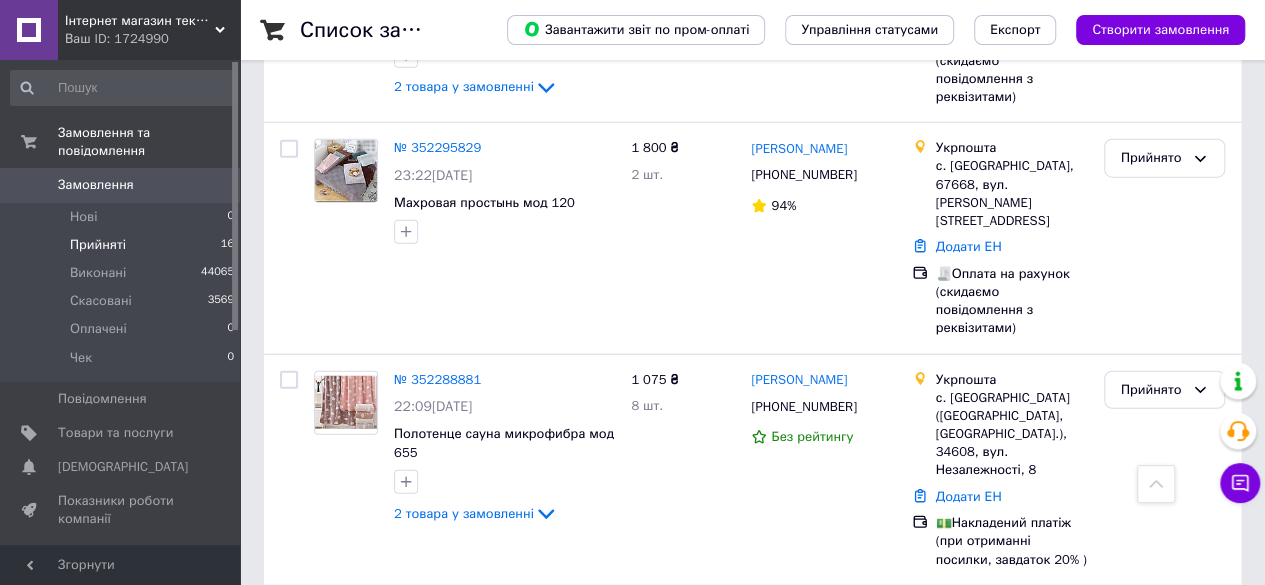 scroll, scrollTop: 2956, scrollLeft: 0, axis: vertical 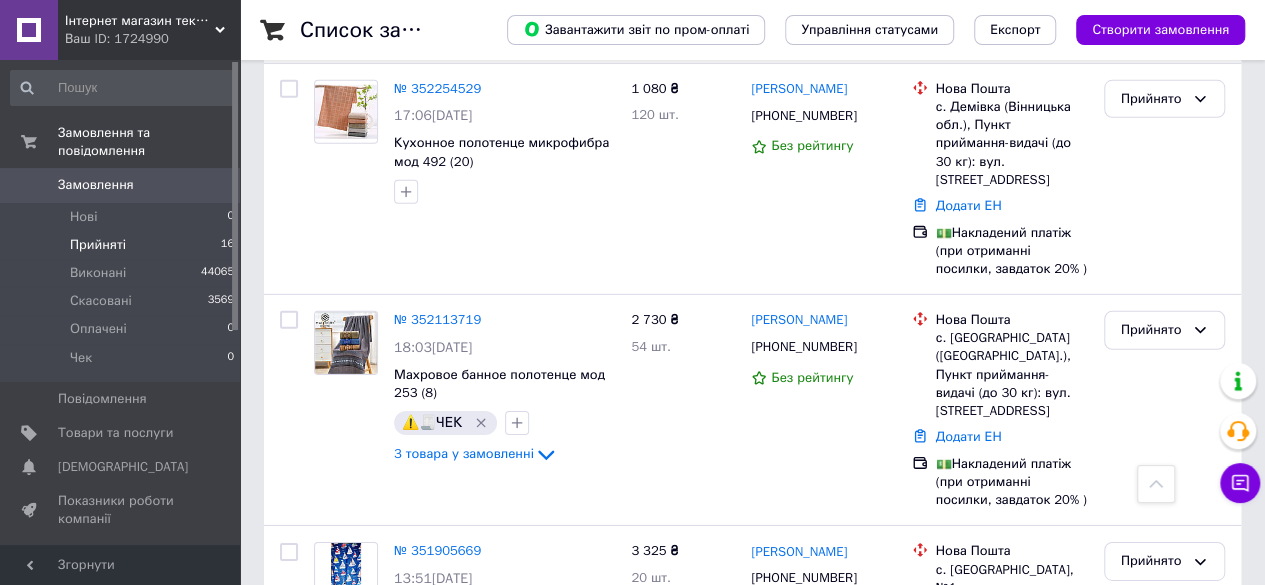 click on "№ 351529463 11:43[DATE] Банное полотенце микрофибра мод 236 (6) 18 товарів у замовленні" at bounding box center [504, 815] 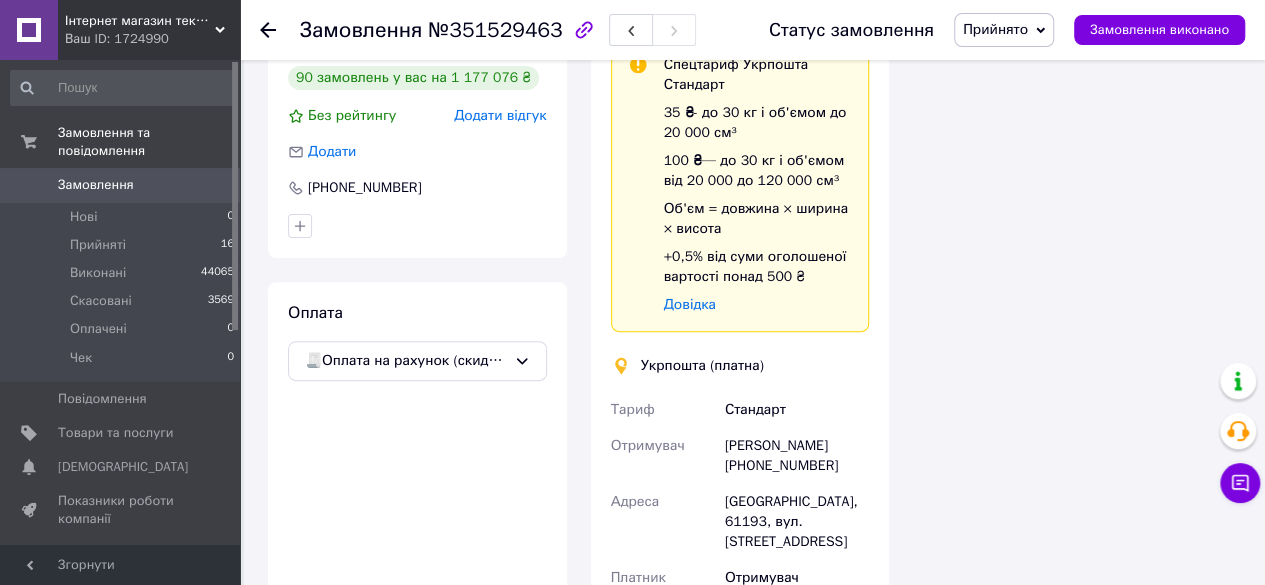 scroll, scrollTop: 4200, scrollLeft: 0, axis: vertical 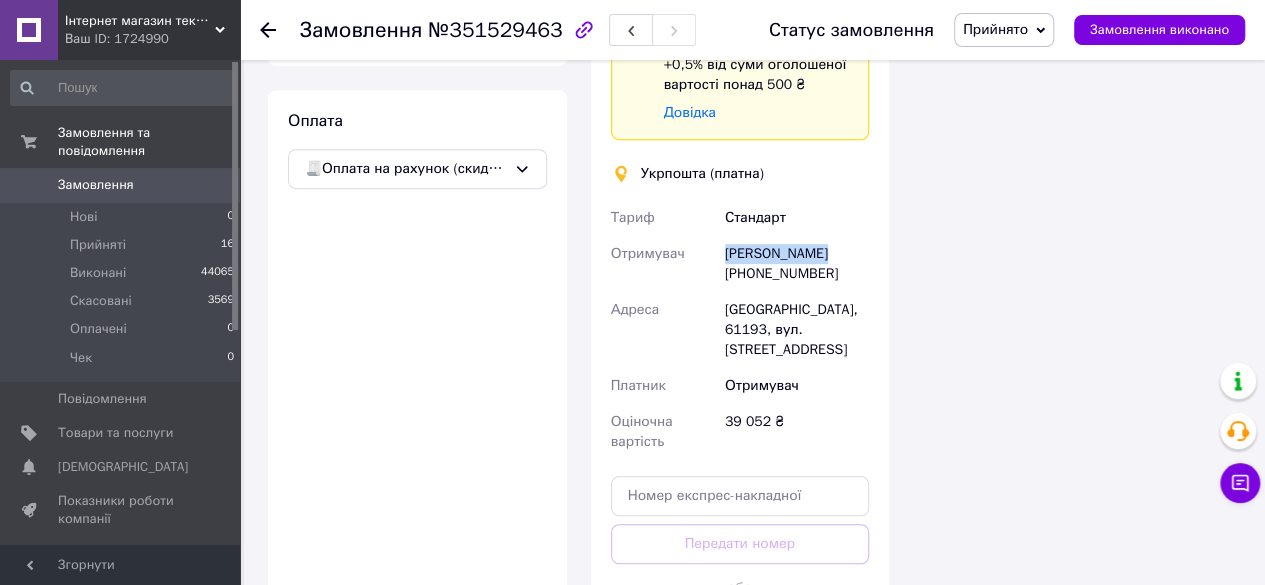 drag, startPoint x: 724, startPoint y: 228, endPoint x: 830, endPoint y: 223, distance: 106.11786 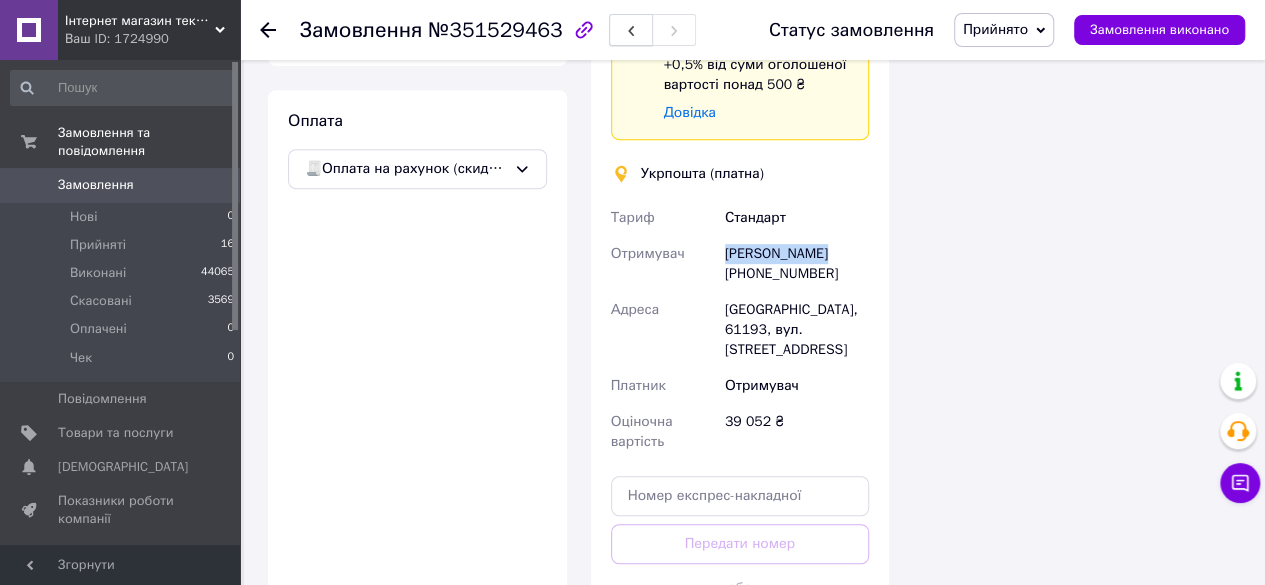 click at bounding box center [631, 30] 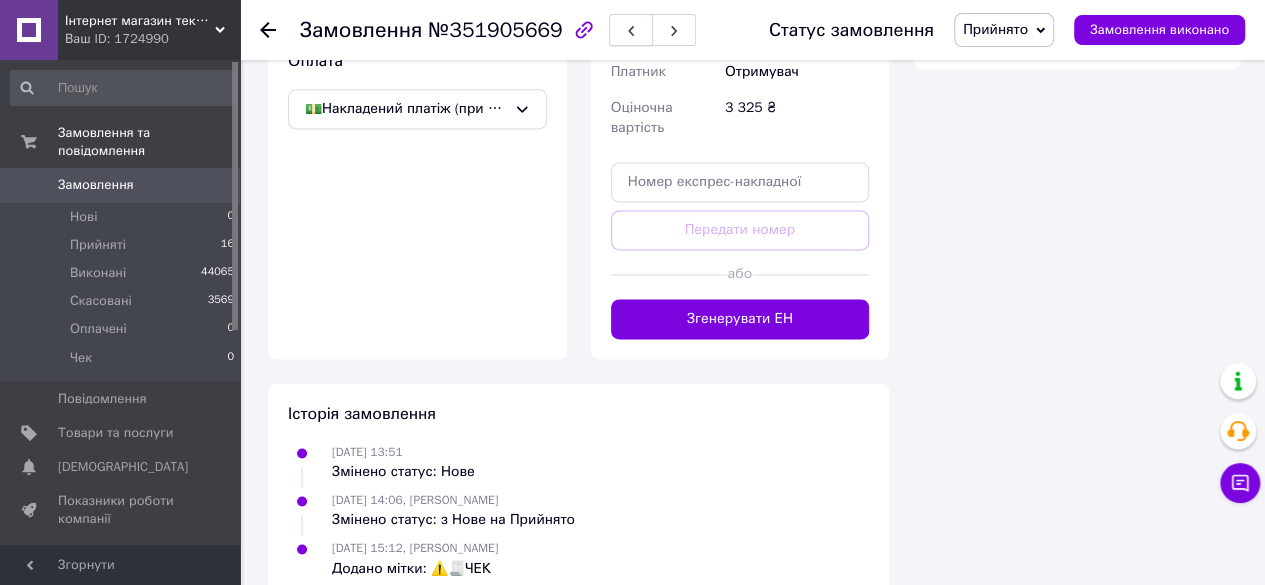 click at bounding box center [631, 30] 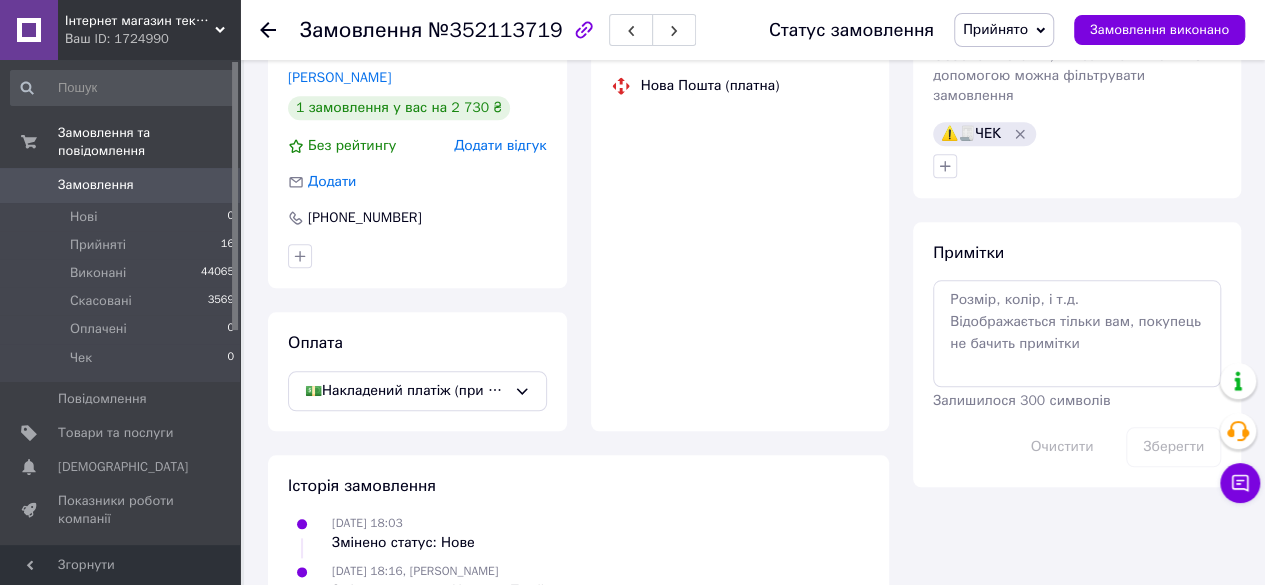 scroll, scrollTop: 786, scrollLeft: 0, axis: vertical 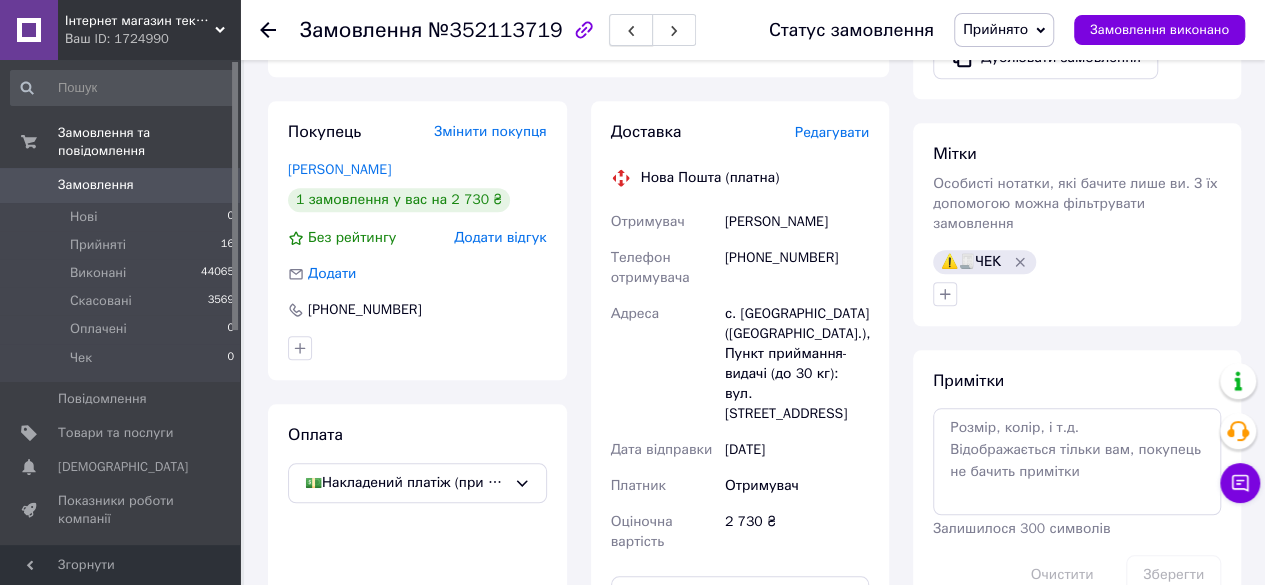 click 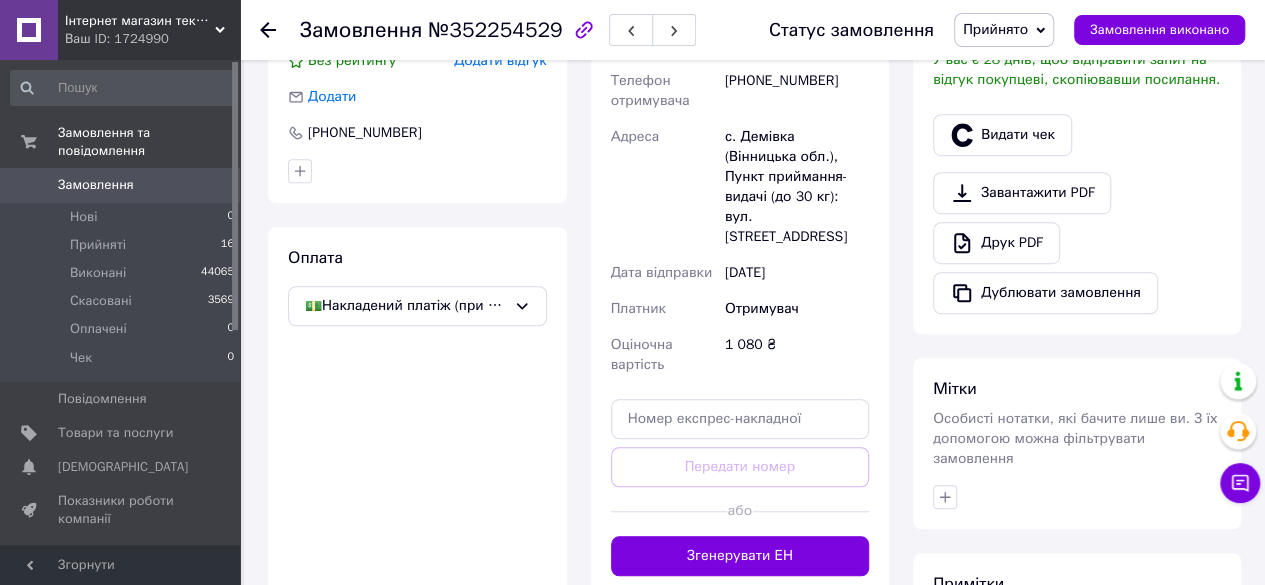 scroll, scrollTop: 486, scrollLeft: 0, axis: vertical 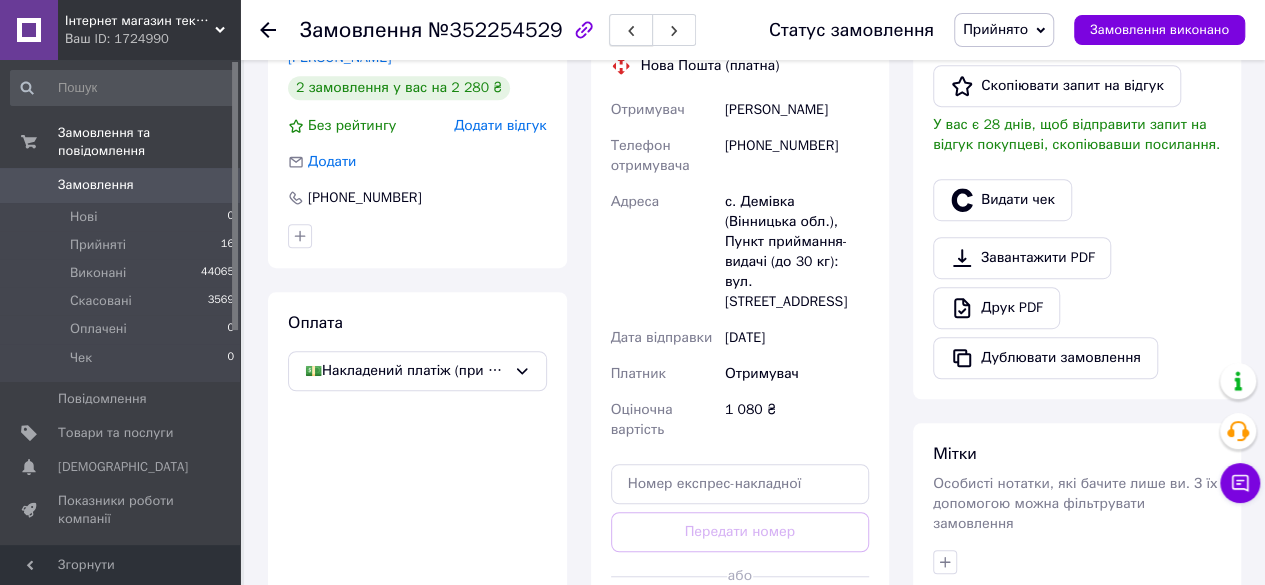 click 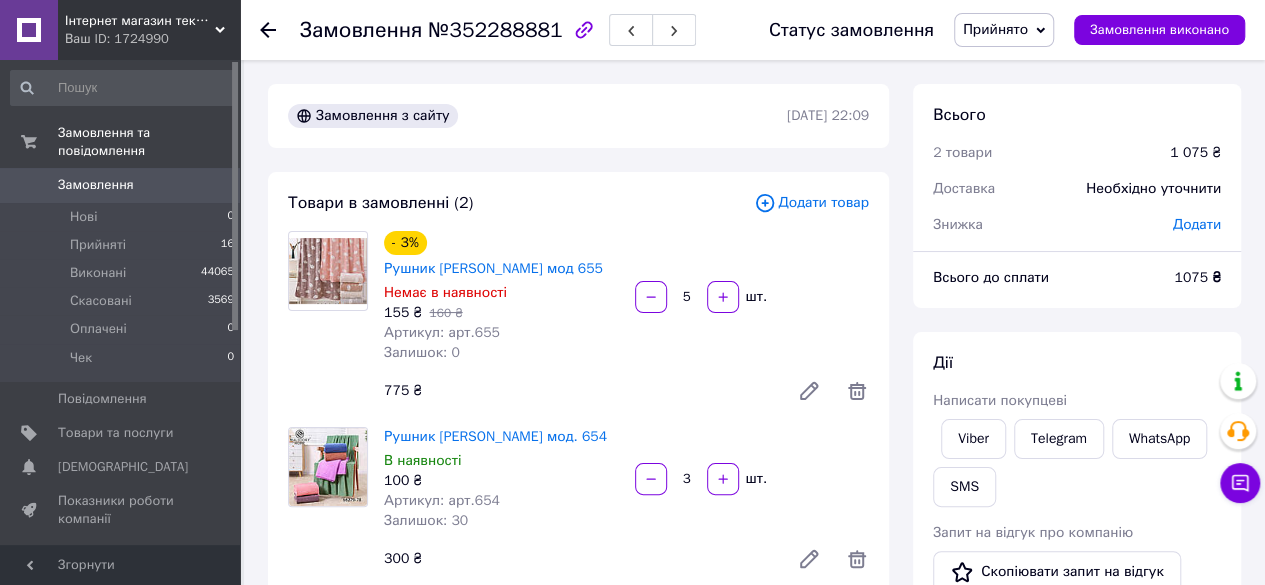 scroll, scrollTop: 400, scrollLeft: 0, axis: vertical 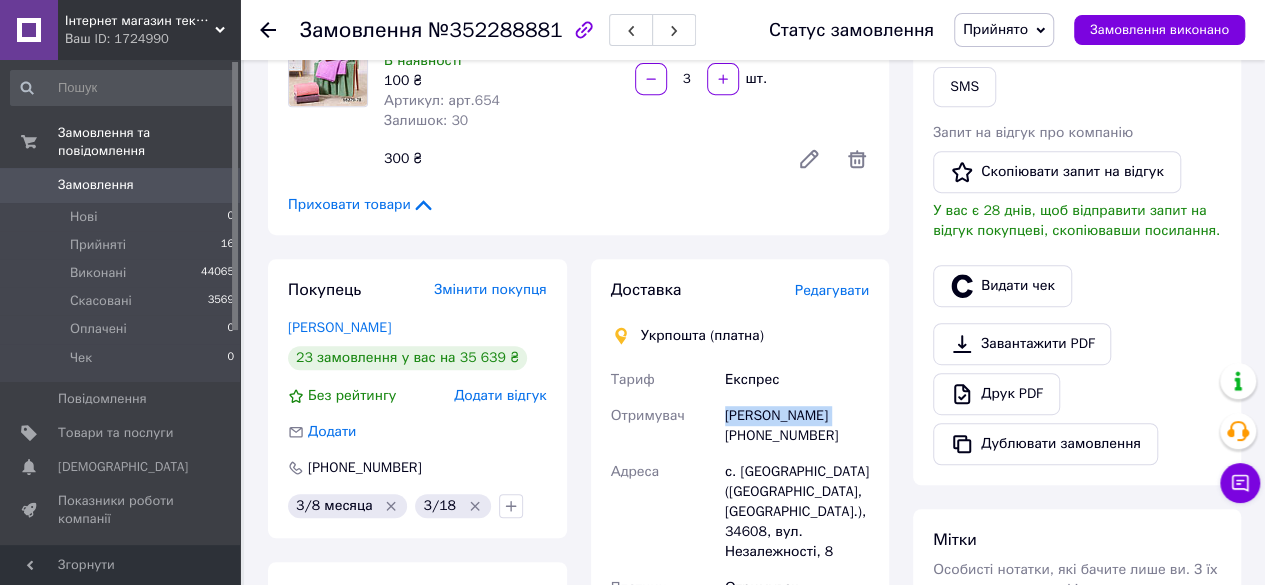 drag, startPoint x: 725, startPoint y: 421, endPoint x: 828, endPoint y: 413, distance: 103.31021 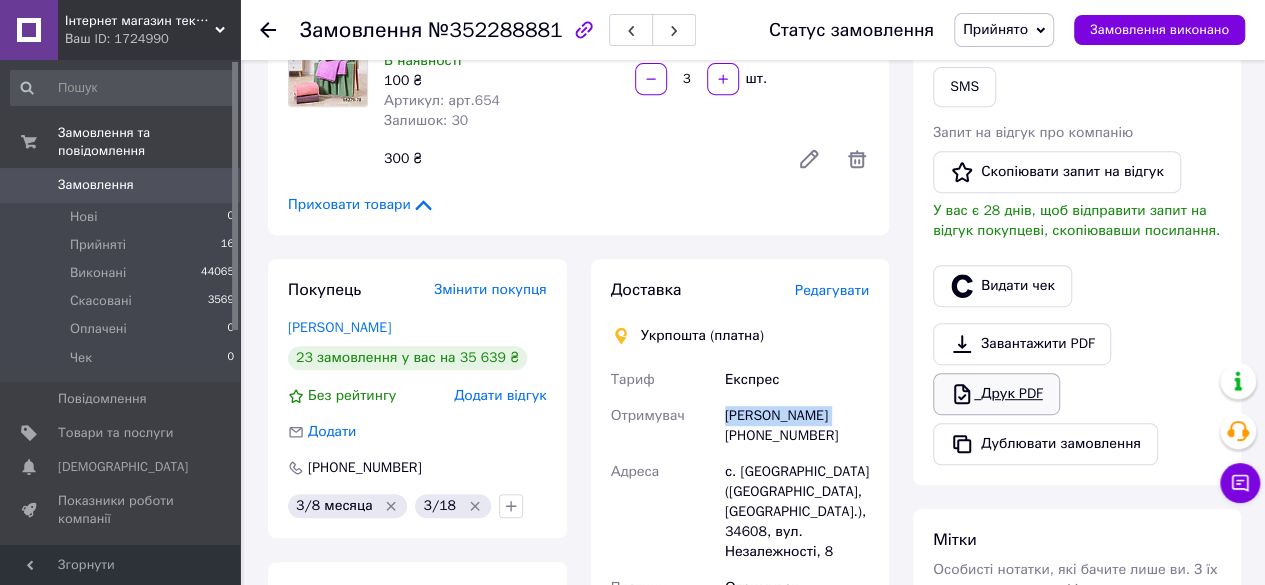 click on "Друк PDF" at bounding box center [996, 394] 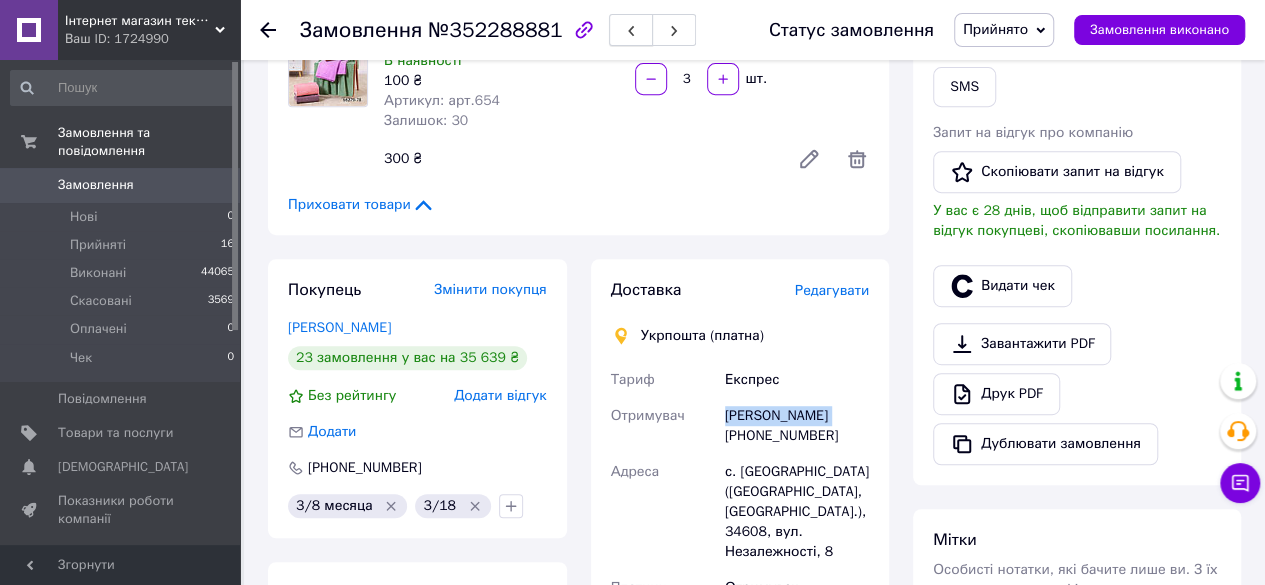 click at bounding box center (631, 30) 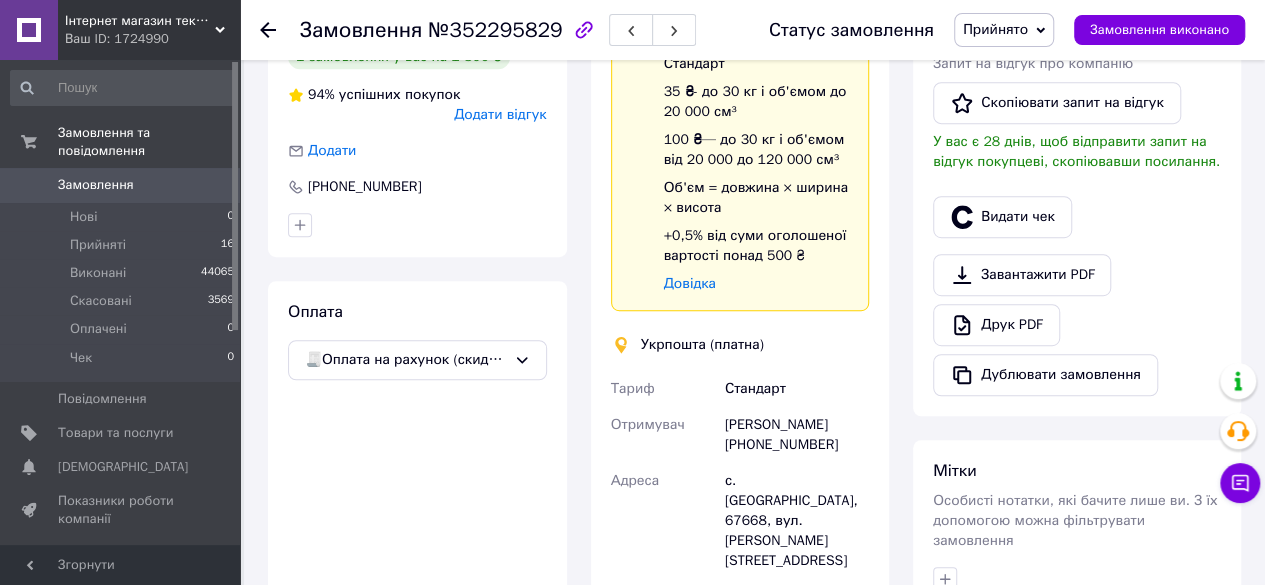scroll, scrollTop: 500, scrollLeft: 0, axis: vertical 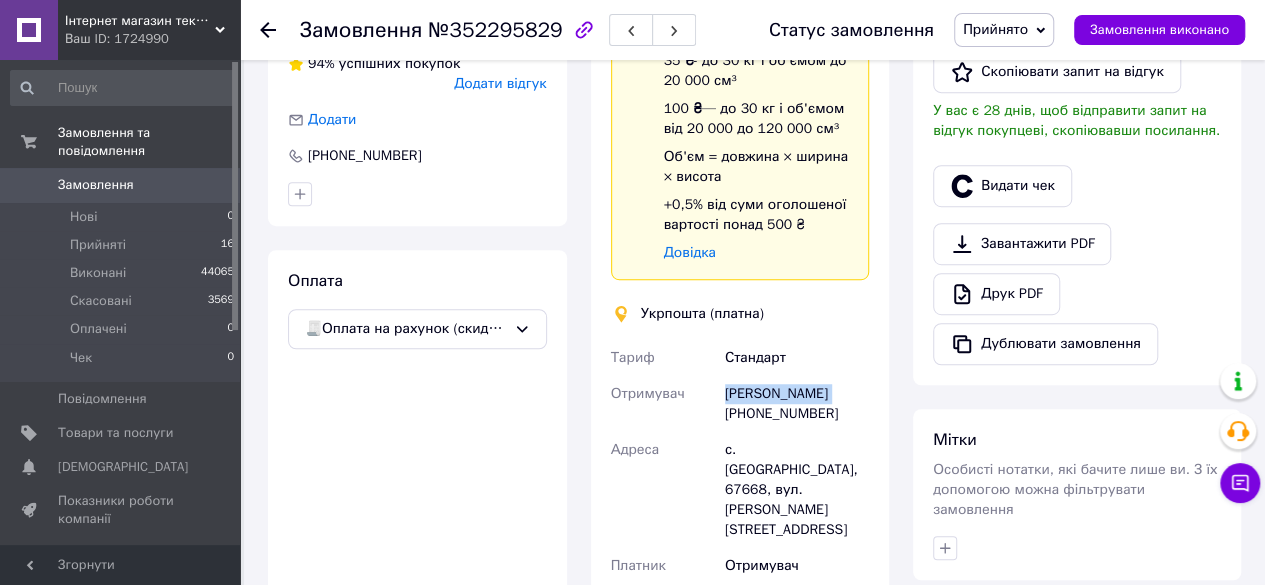 drag, startPoint x: 721, startPoint y: 393, endPoint x: 835, endPoint y: 387, distance: 114.15778 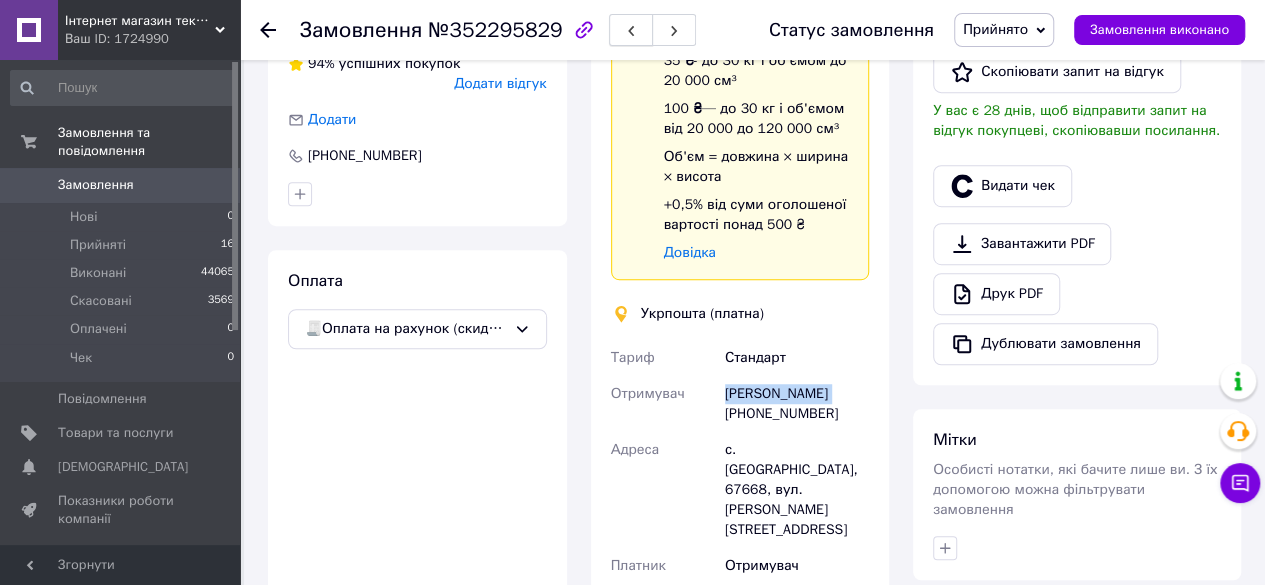 click 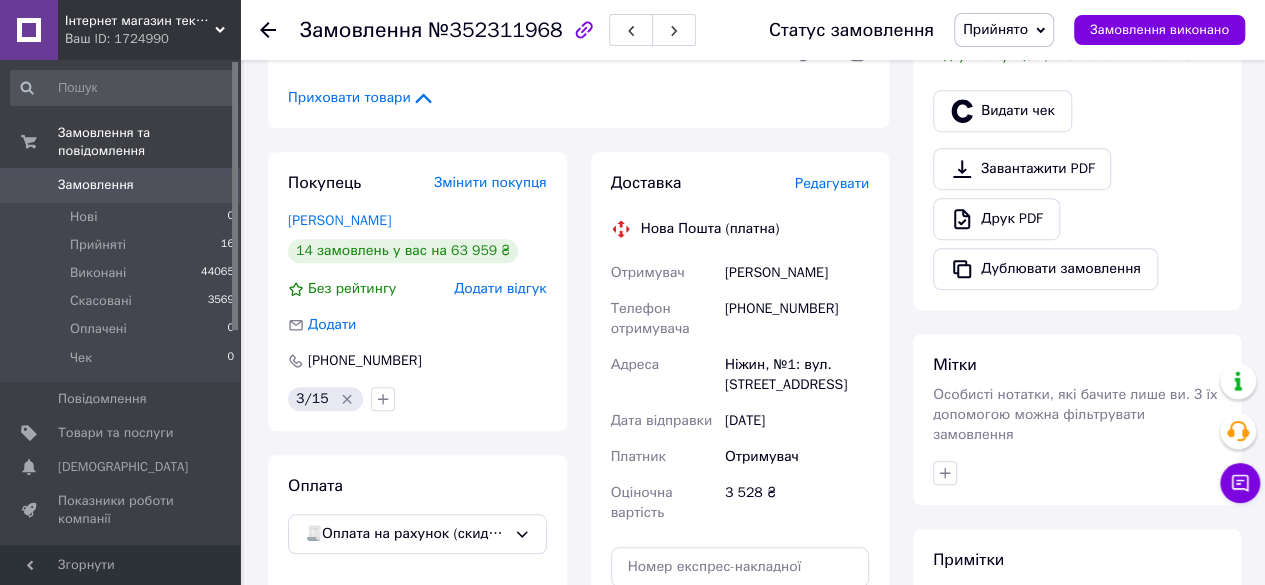 scroll, scrollTop: 600, scrollLeft: 0, axis: vertical 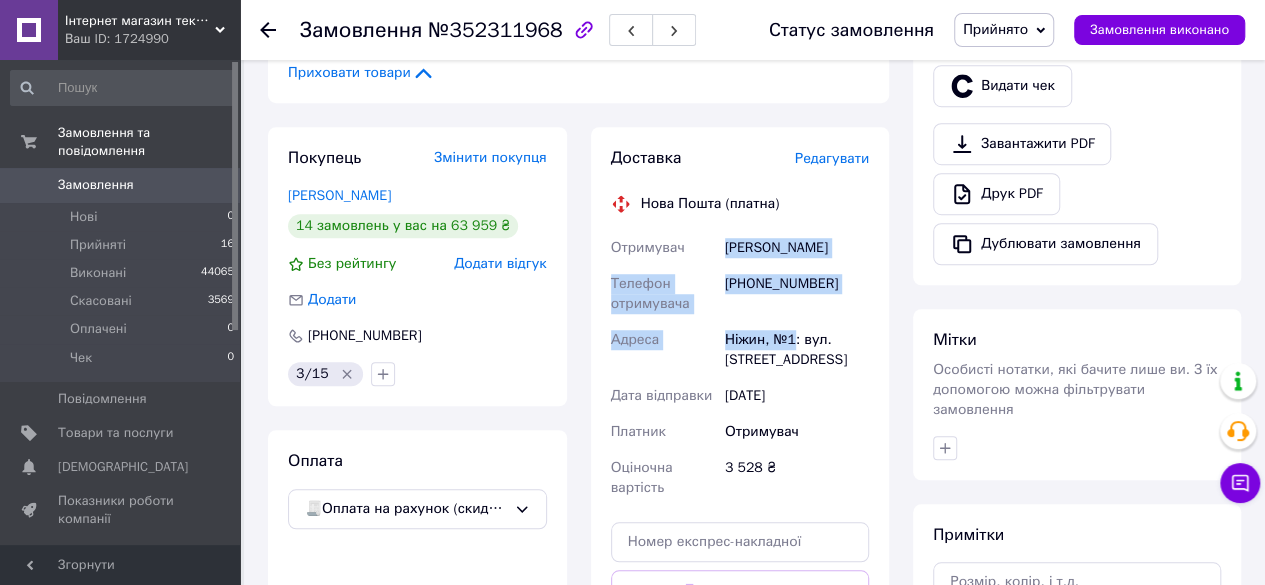 drag, startPoint x: 720, startPoint y: 256, endPoint x: 794, endPoint y: 343, distance: 114.21471 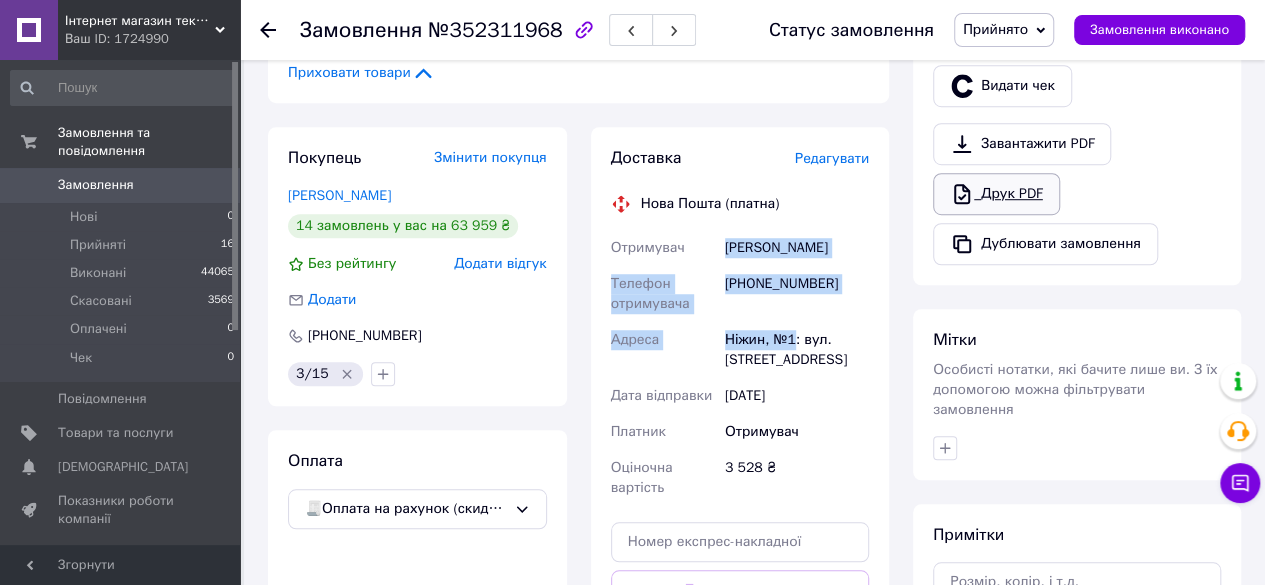 click on "Друк PDF" at bounding box center (996, 194) 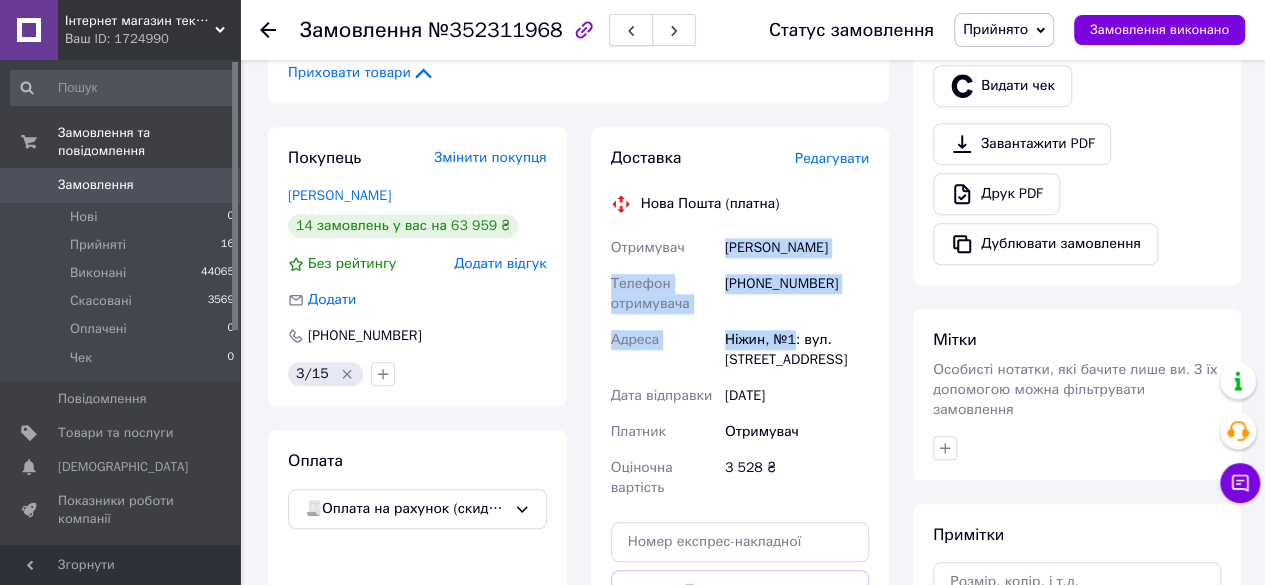 click 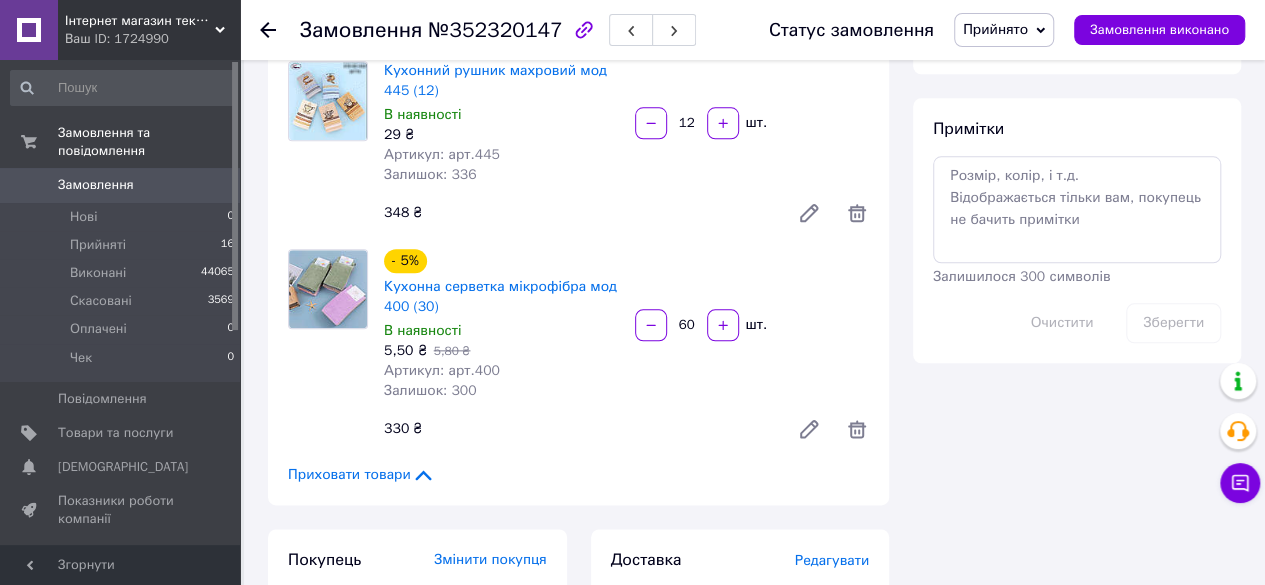 scroll, scrollTop: 1500, scrollLeft: 0, axis: vertical 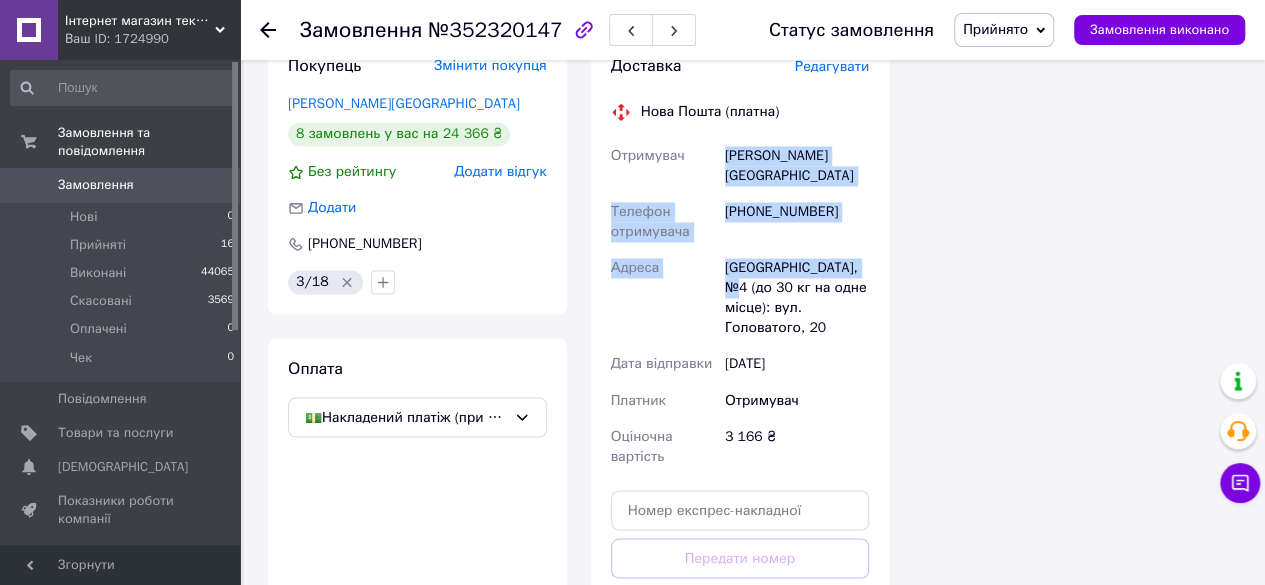 drag, startPoint x: 723, startPoint y: 146, endPoint x: 866, endPoint y: 225, distance: 163.37074 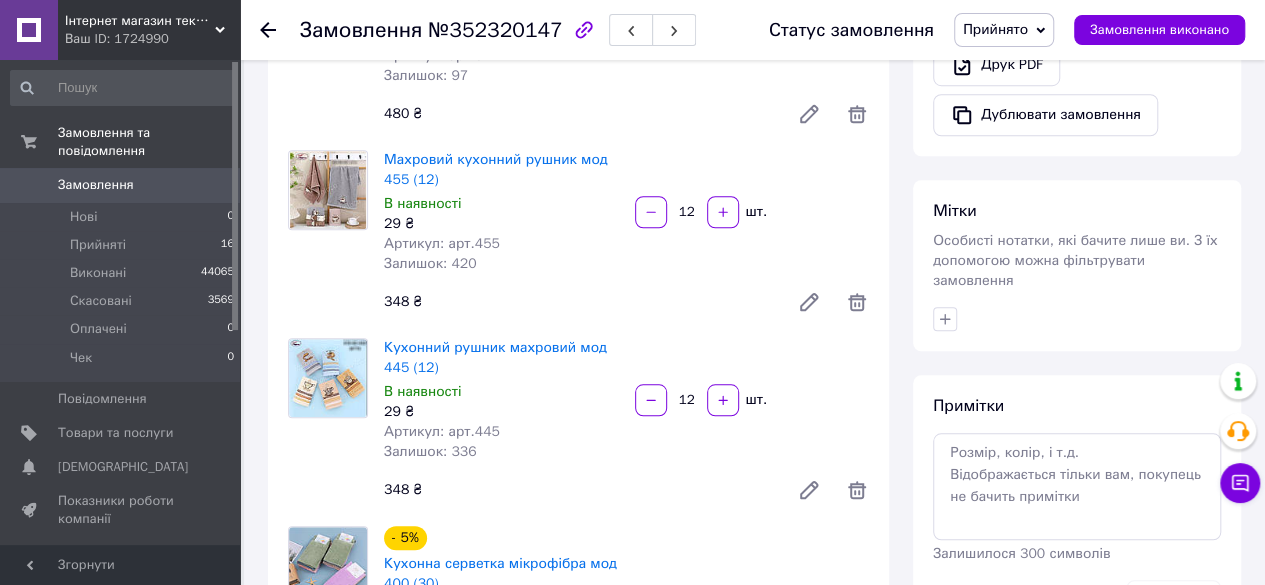 scroll, scrollTop: 600, scrollLeft: 0, axis: vertical 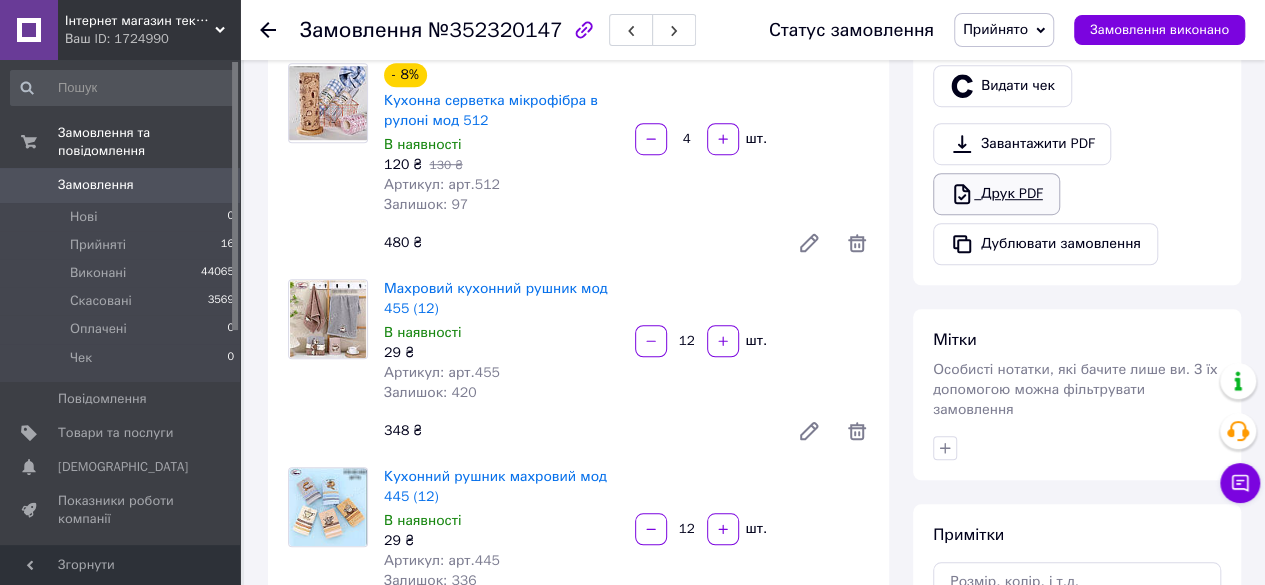 click on "Друк PDF" at bounding box center (996, 194) 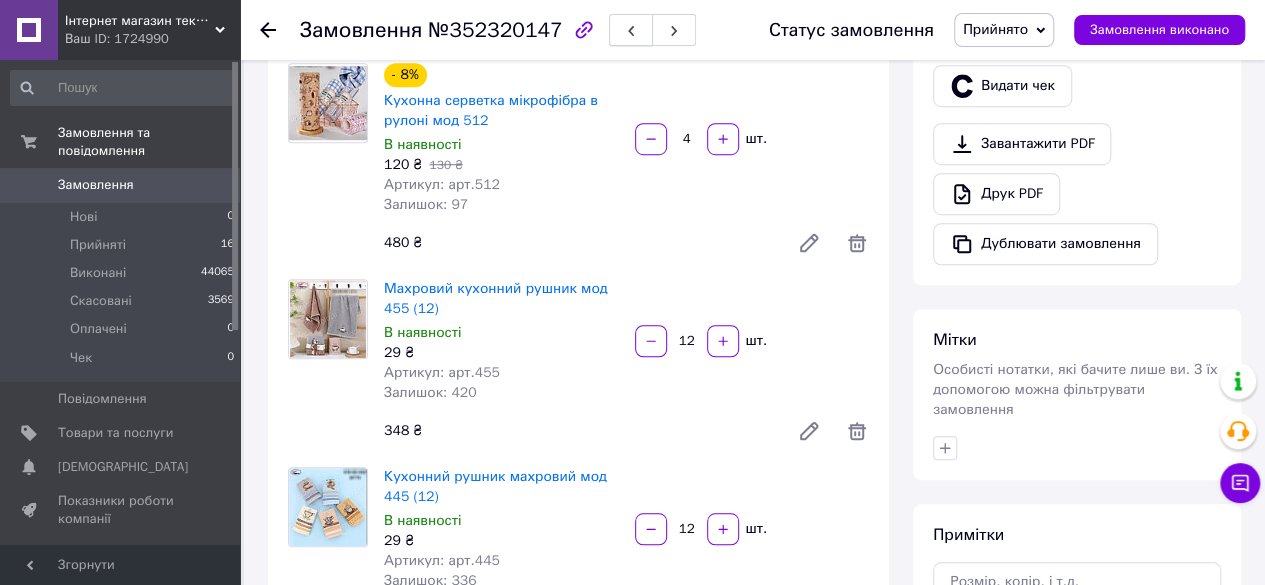 click at bounding box center [631, 30] 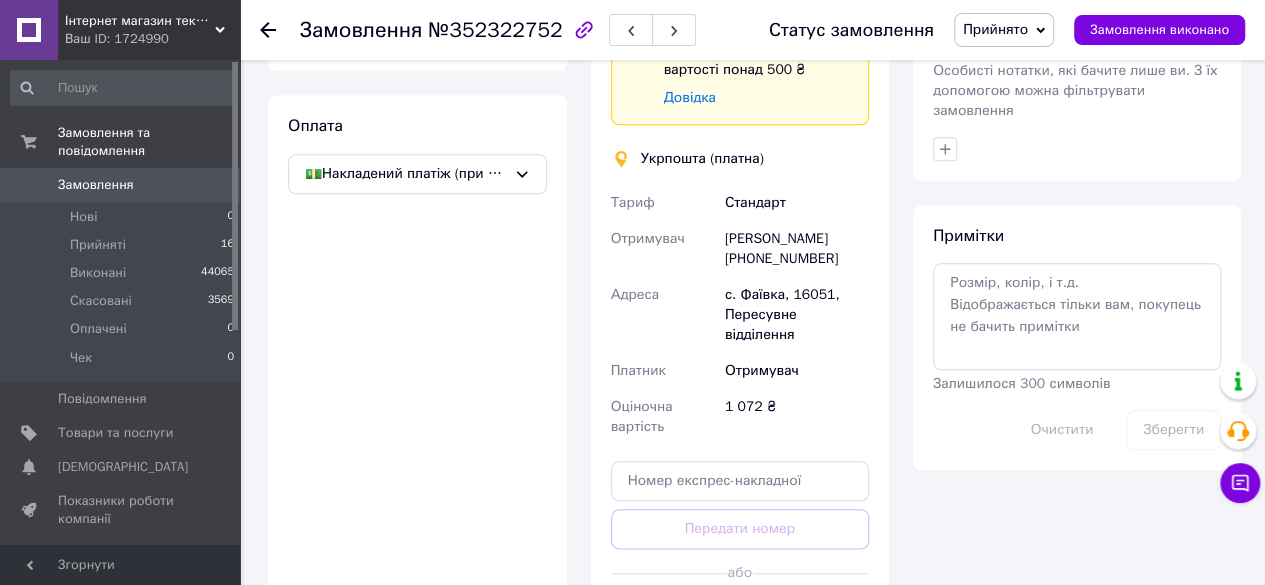 scroll, scrollTop: 900, scrollLeft: 0, axis: vertical 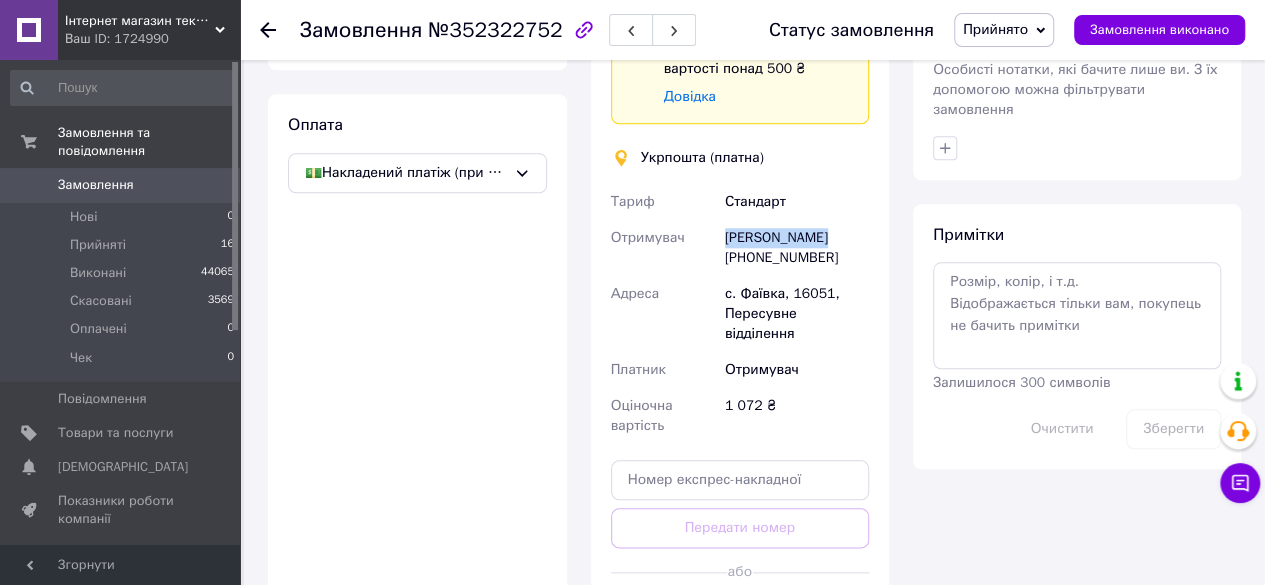 drag, startPoint x: 707, startPoint y: 234, endPoint x: 830, endPoint y: 229, distance: 123.101585 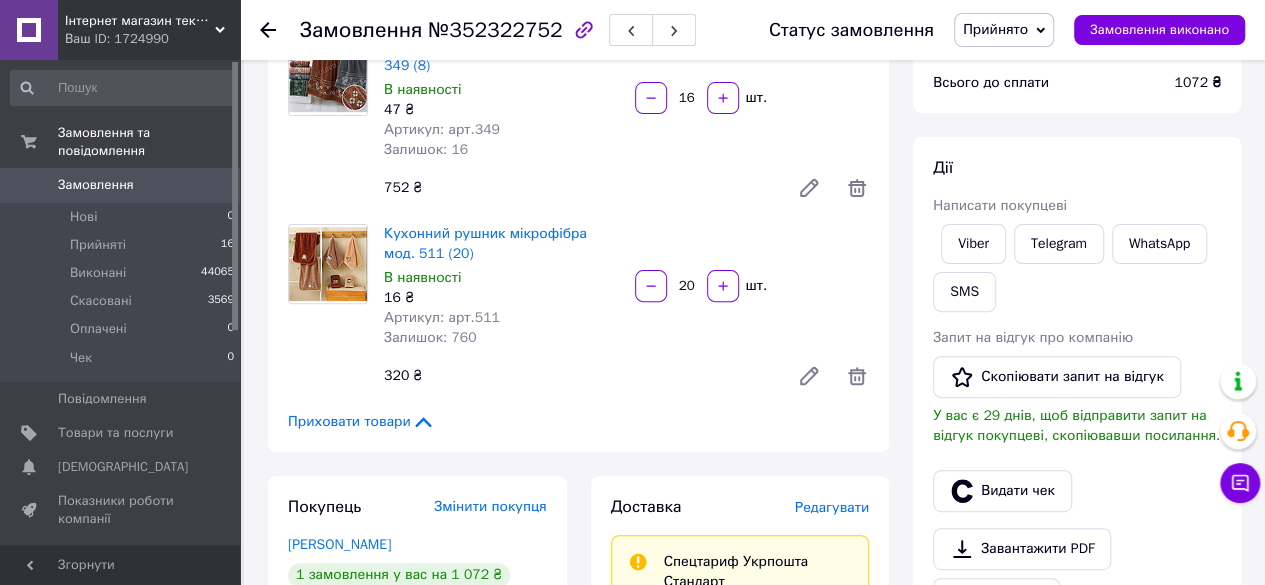 scroll, scrollTop: 500, scrollLeft: 0, axis: vertical 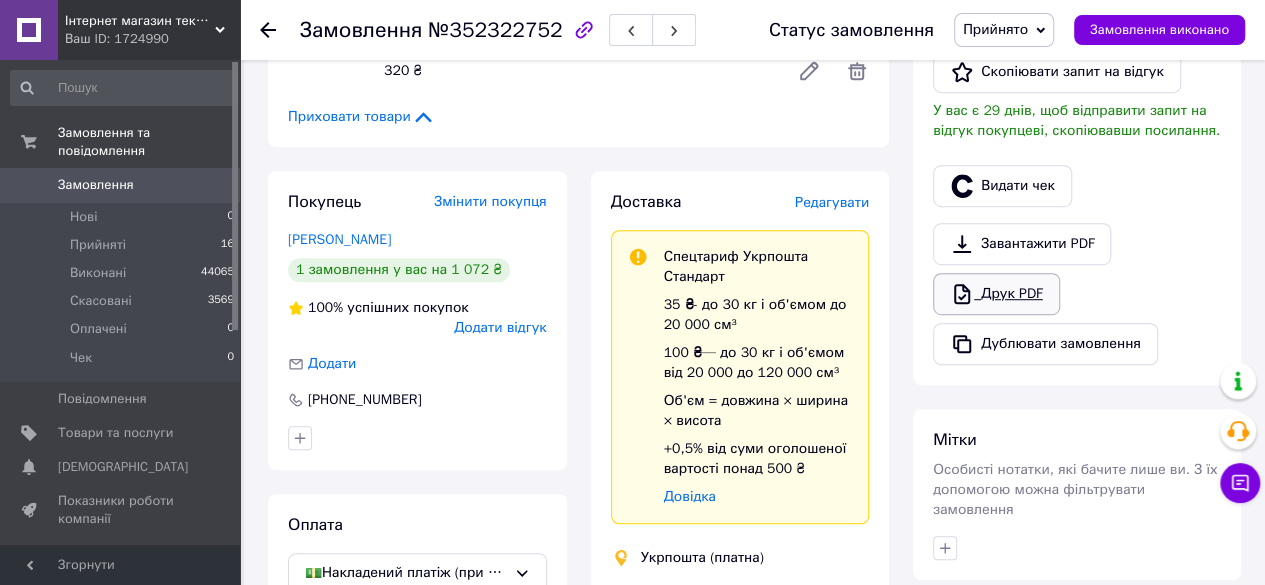 click on "Друк PDF" at bounding box center [996, 294] 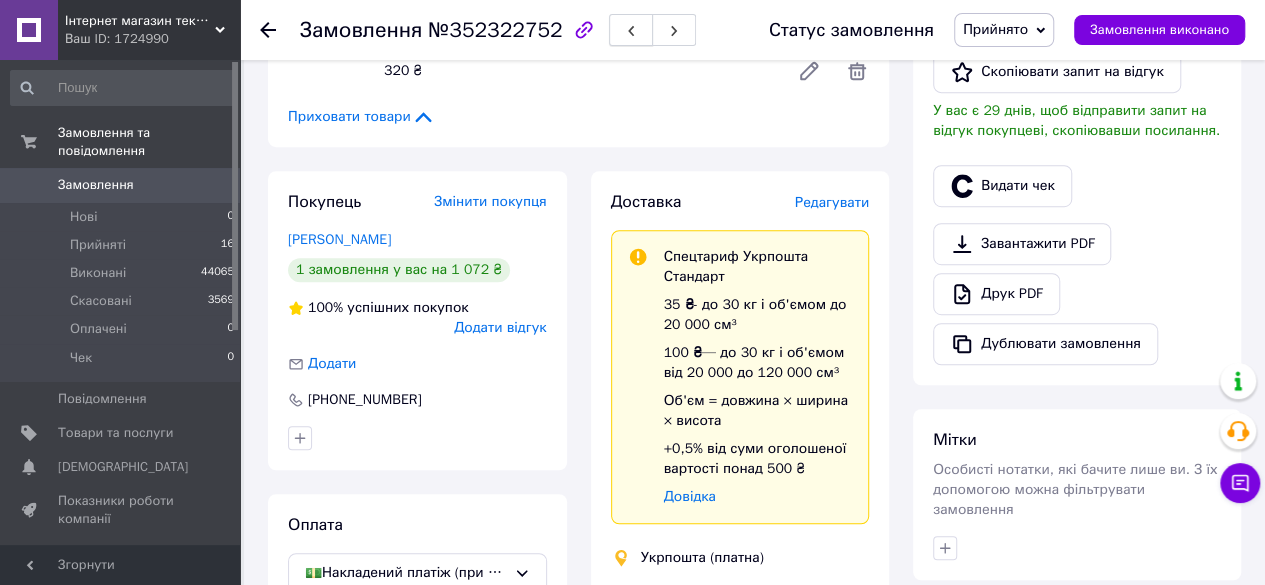 click at bounding box center [631, 30] 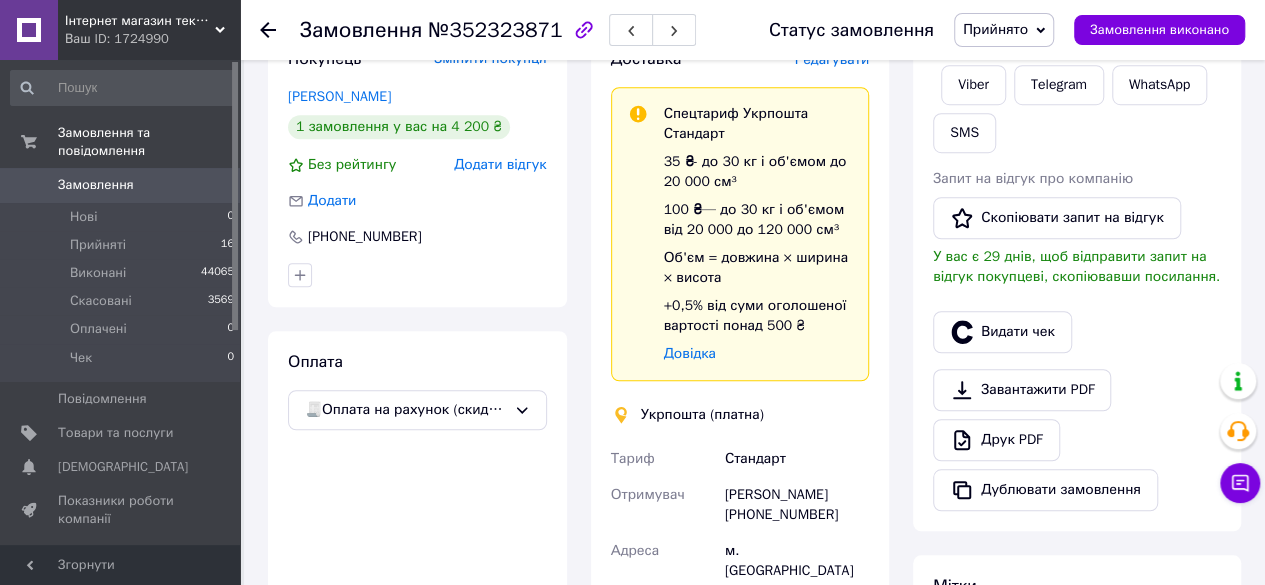 scroll, scrollTop: 800, scrollLeft: 0, axis: vertical 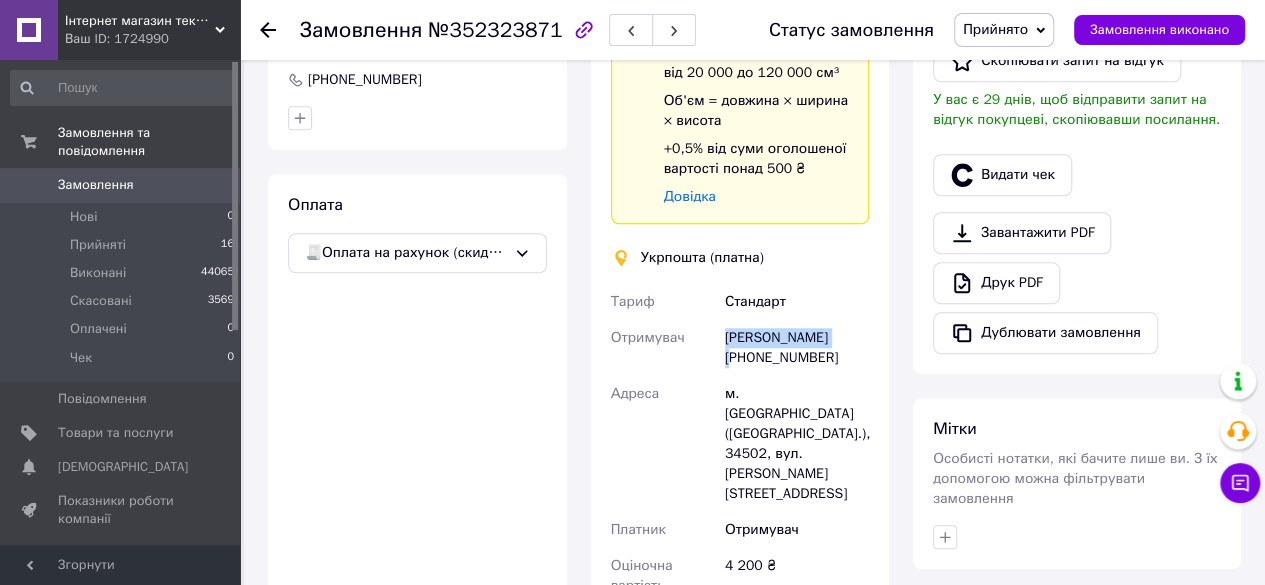 drag, startPoint x: 724, startPoint y: 345, endPoint x: 846, endPoint y: 345, distance: 122 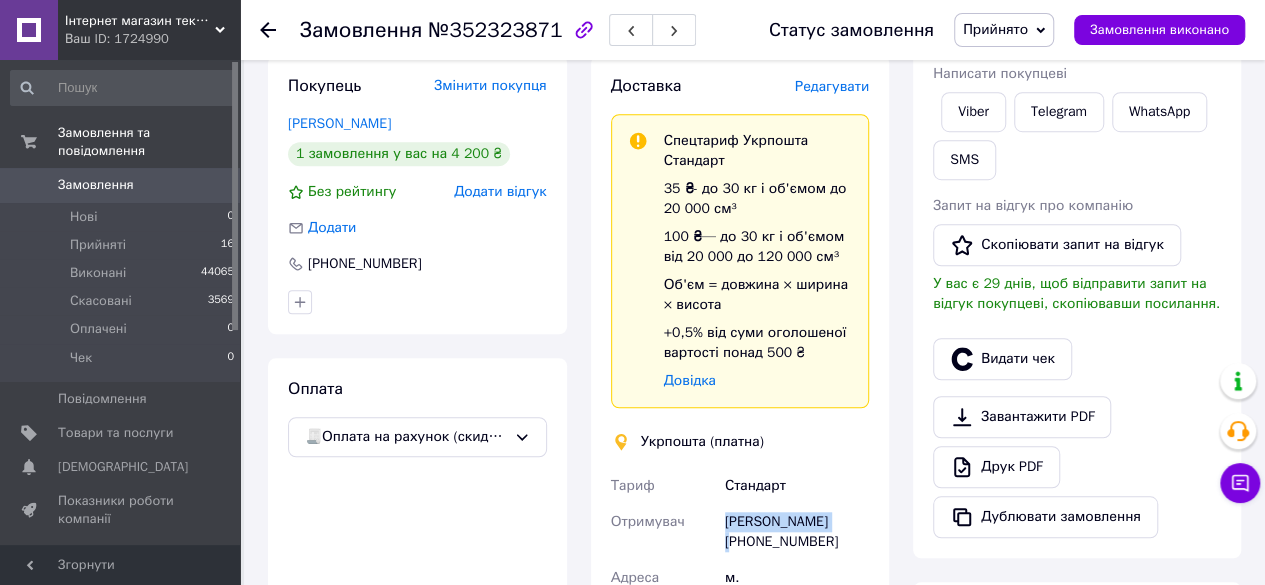 scroll, scrollTop: 700, scrollLeft: 0, axis: vertical 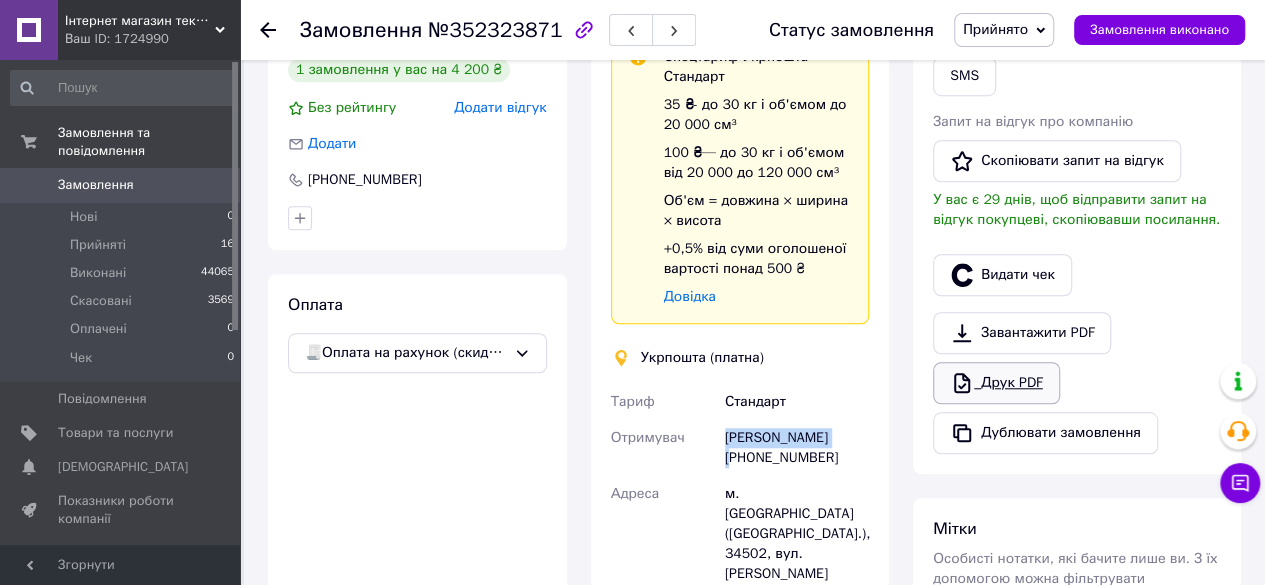 click on "Друк PDF" at bounding box center [996, 383] 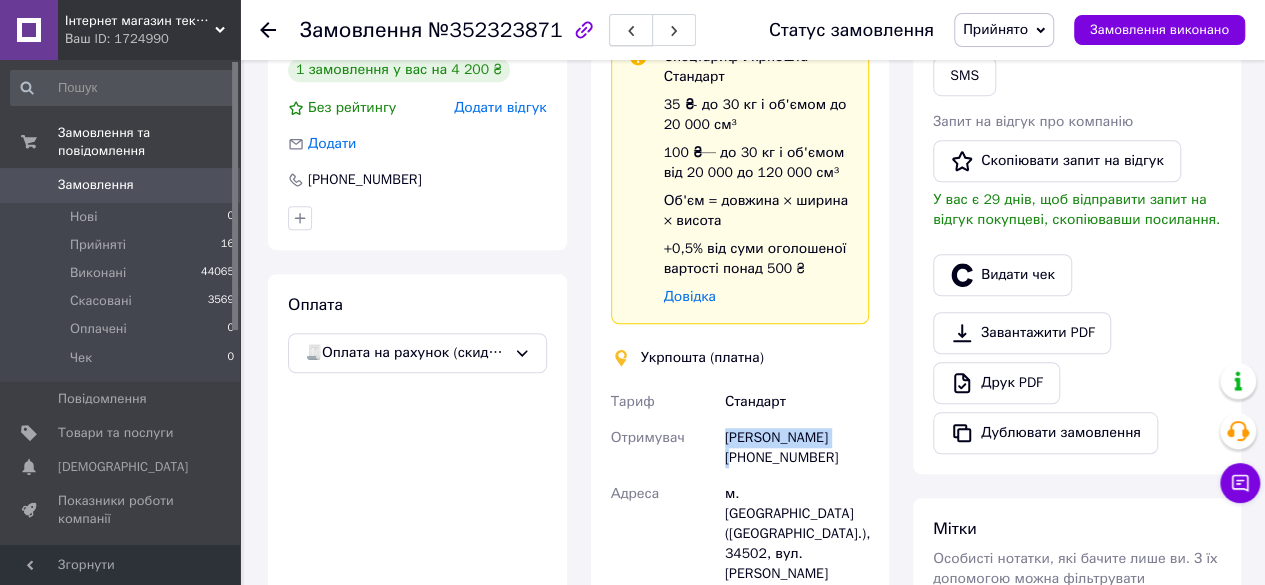 click at bounding box center [631, 30] 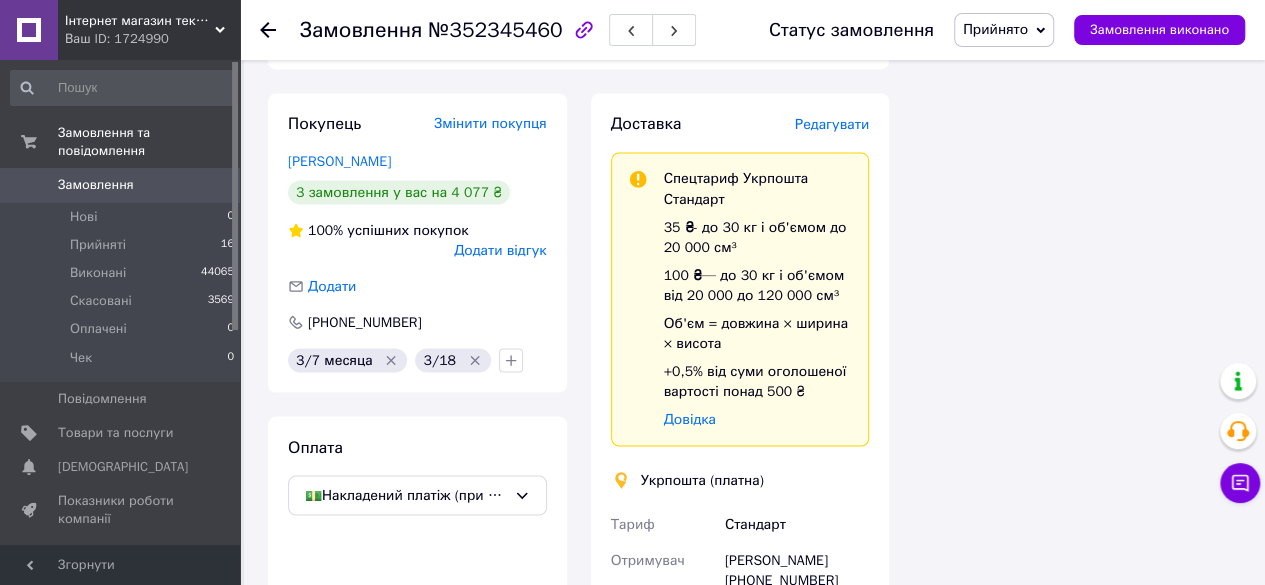 scroll, scrollTop: 1900, scrollLeft: 0, axis: vertical 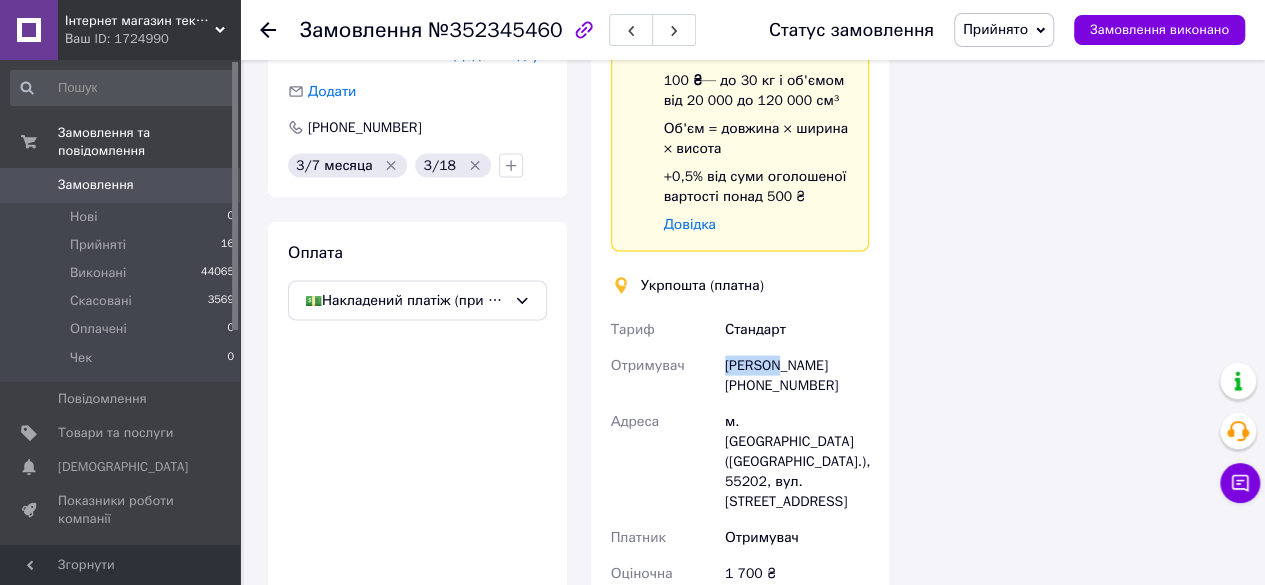 drag, startPoint x: 719, startPoint y: 342, endPoint x: 827, endPoint y: 335, distance: 108.226616 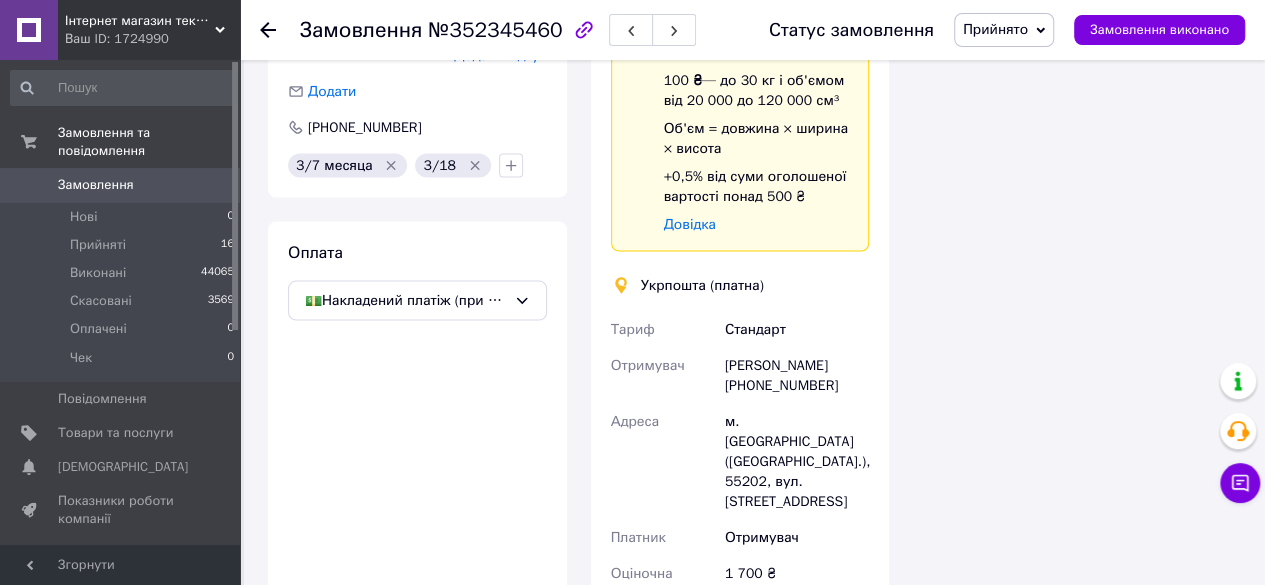 click on "[PERSON_NAME] [PHONE_NUMBER]" at bounding box center [797, 376] 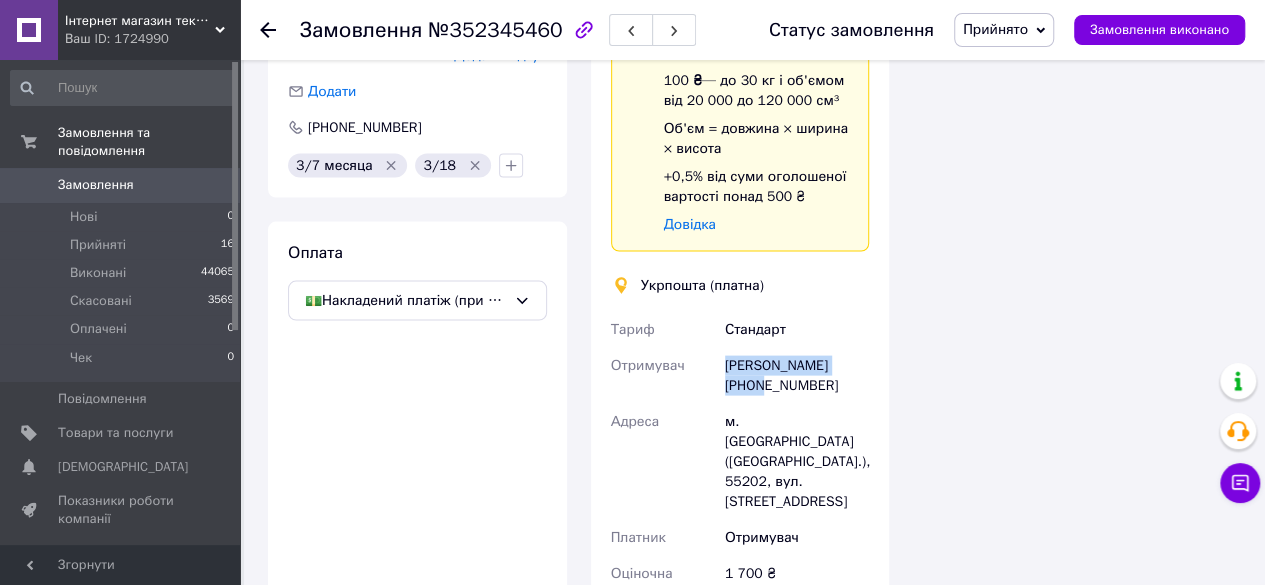 drag, startPoint x: 718, startPoint y: 350, endPoint x: 824, endPoint y: 345, distance: 106.11786 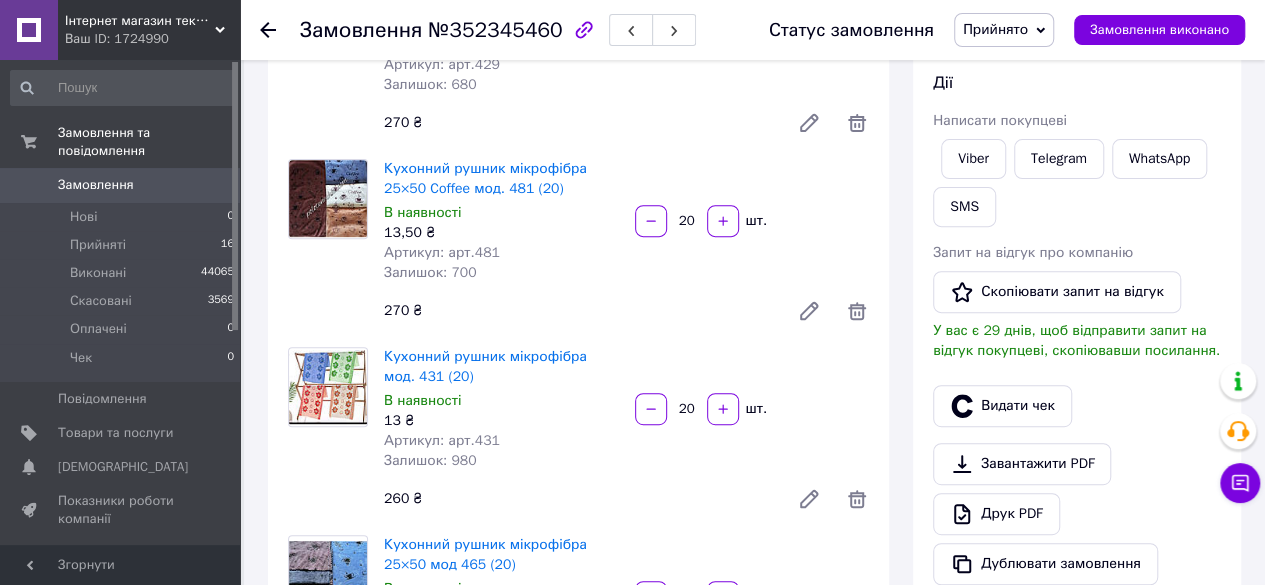 scroll, scrollTop: 500, scrollLeft: 0, axis: vertical 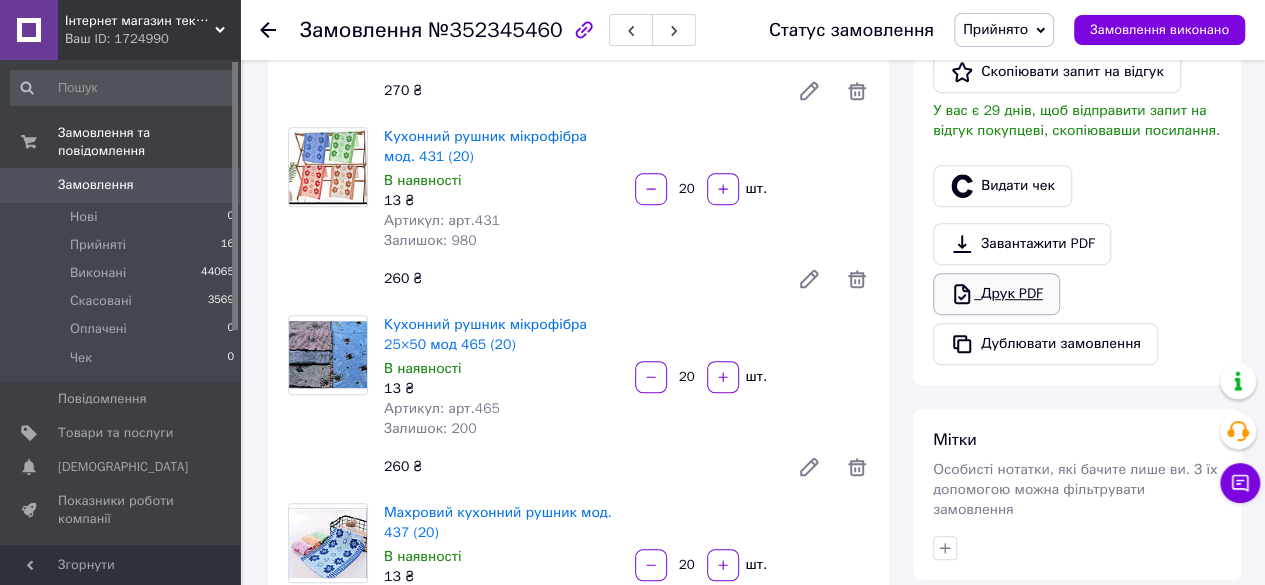 click on "Друк PDF" at bounding box center (996, 294) 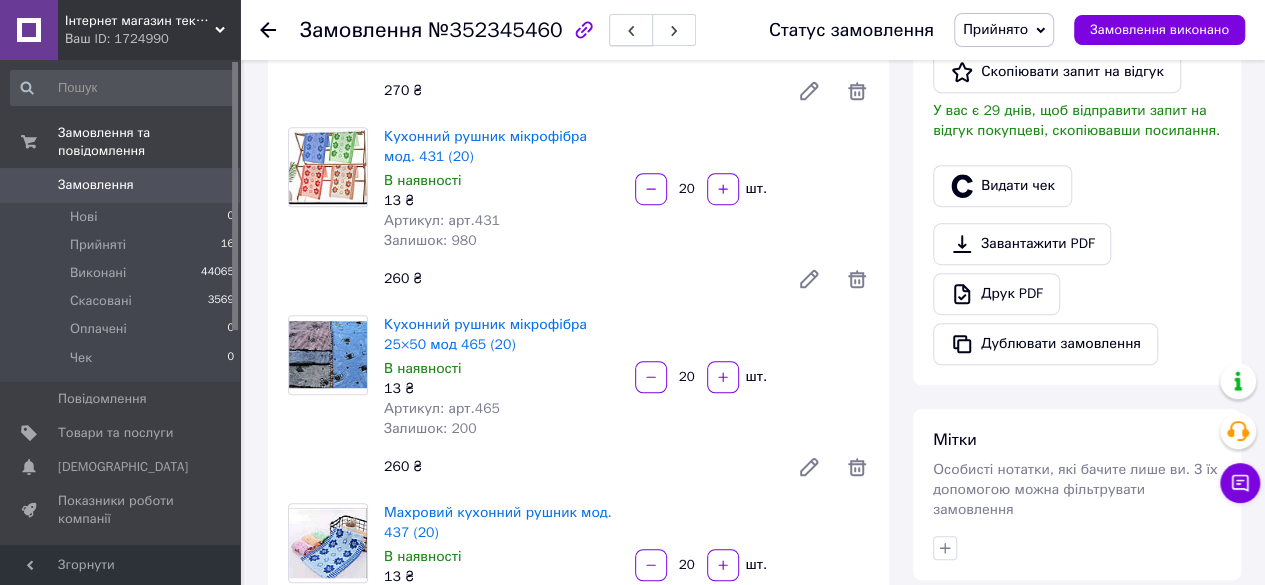click at bounding box center [631, 30] 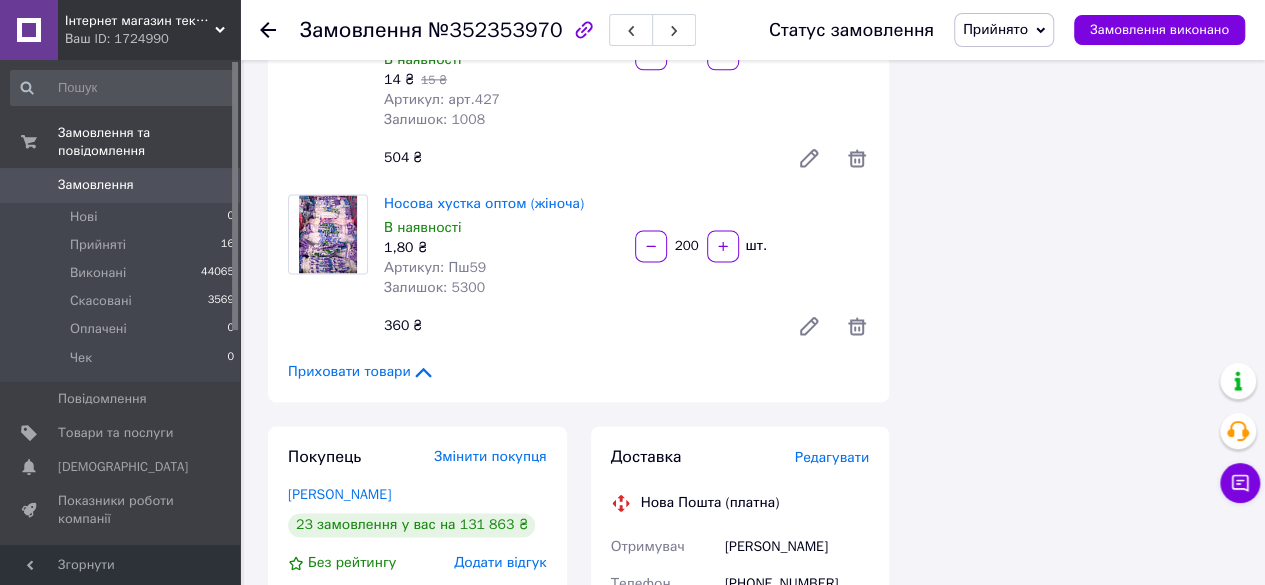 scroll, scrollTop: 1500, scrollLeft: 0, axis: vertical 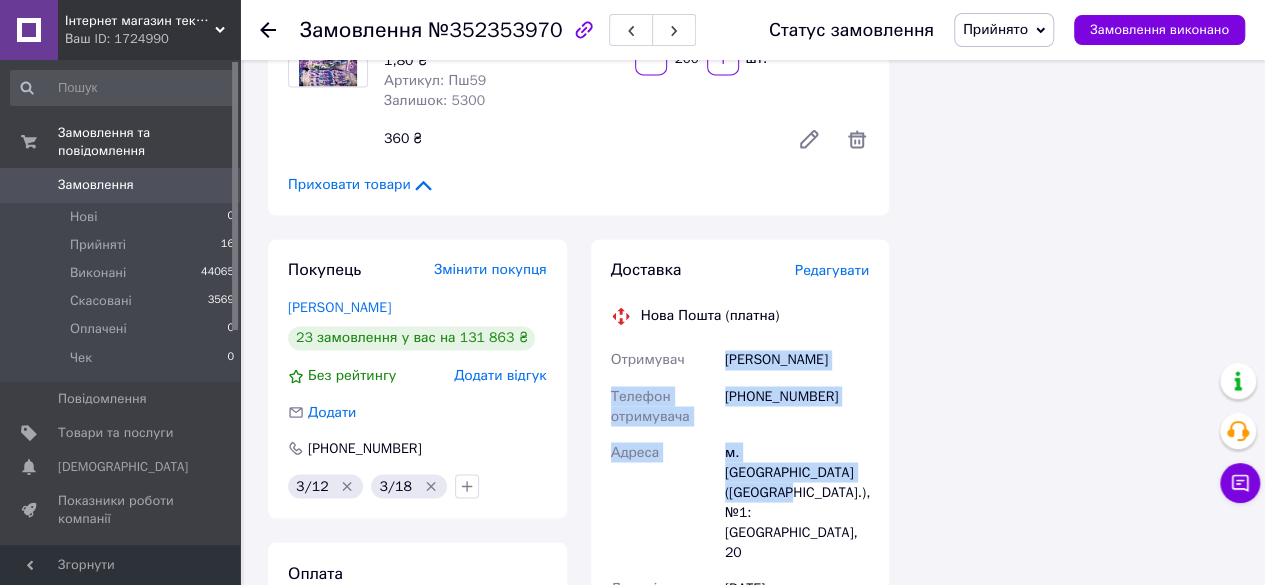 drag, startPoint x: 718, startPoint y: 320, endPoint x: 788, endPoint y: 436, distance: 135.48431 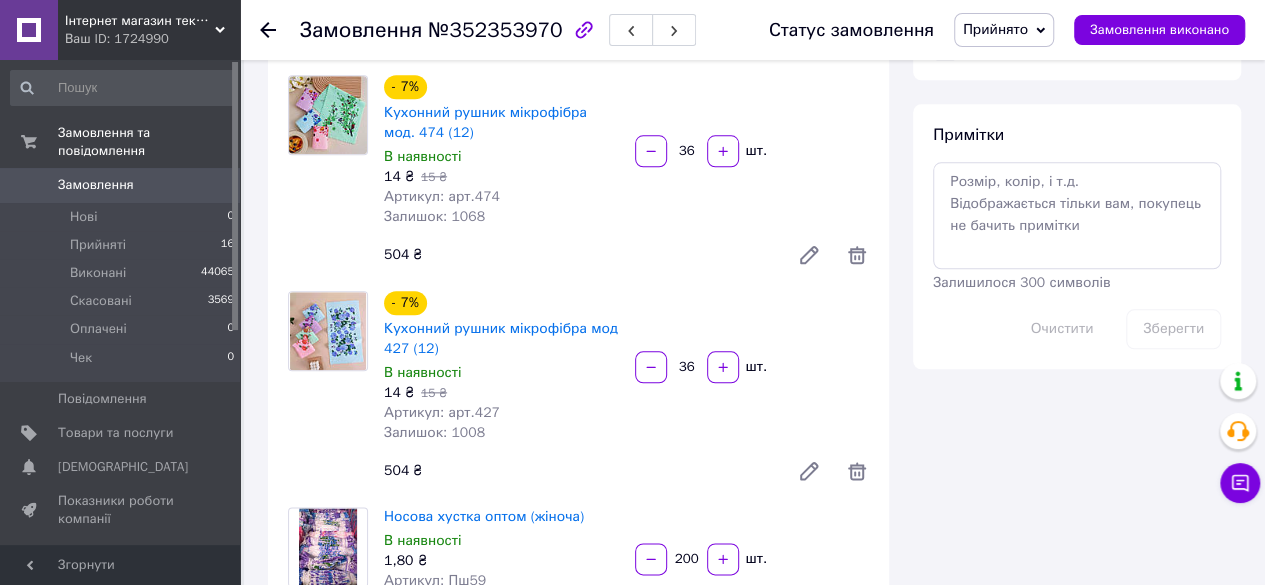 scroll, scrollTop: 500, scrollLeft: 0, axis: vertical 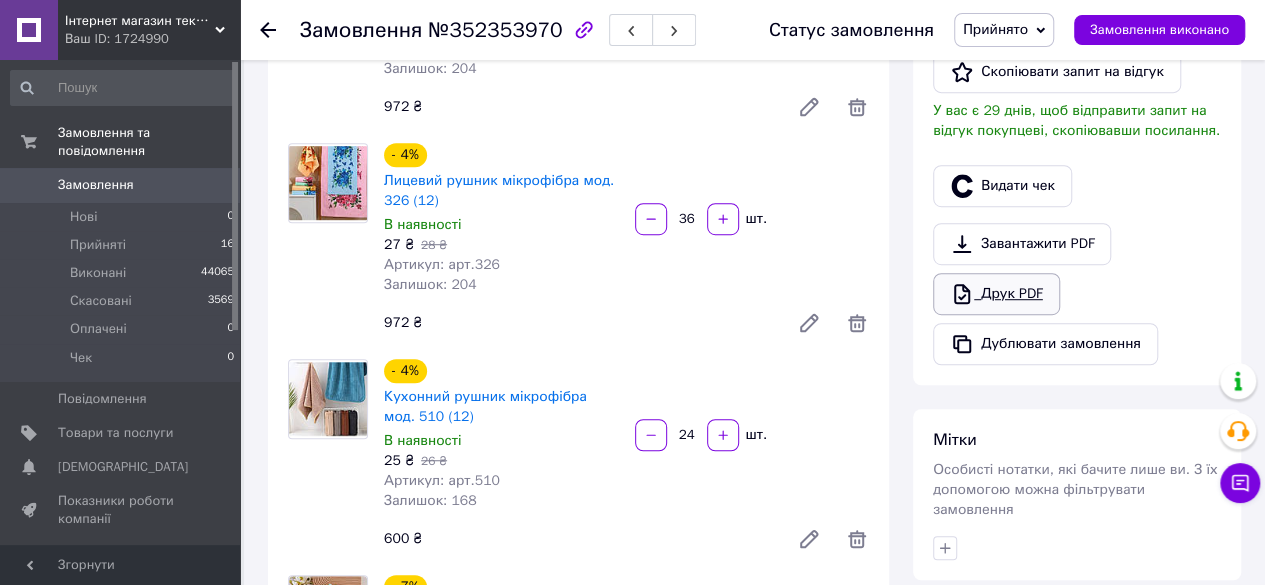 click on "Друк PDF" at bounding box center [996, 294] 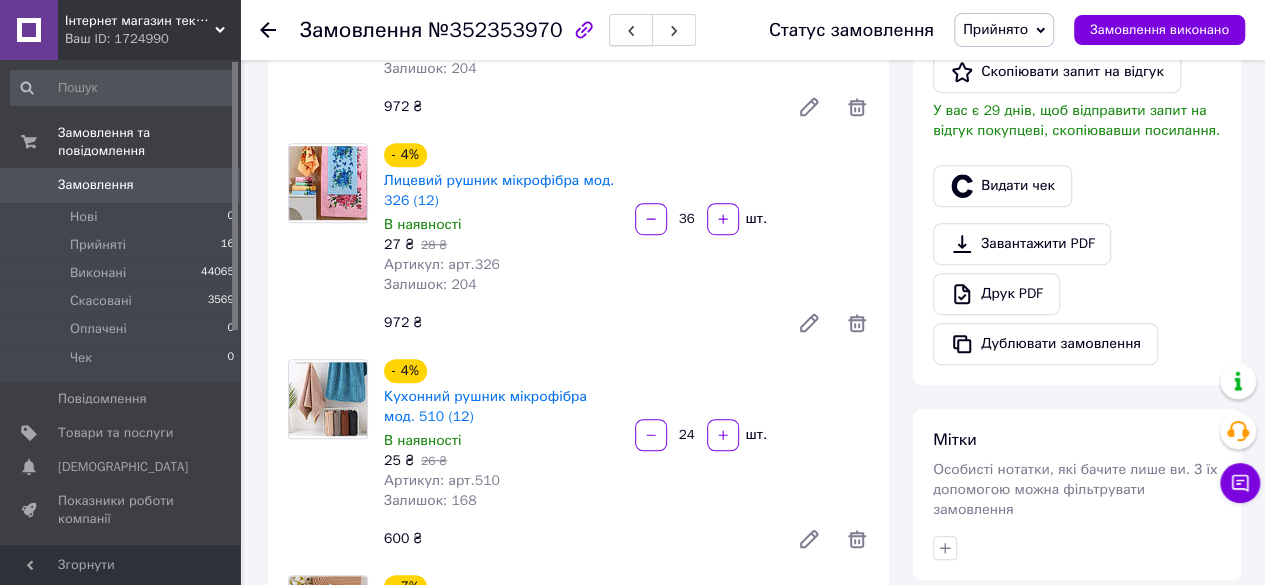click 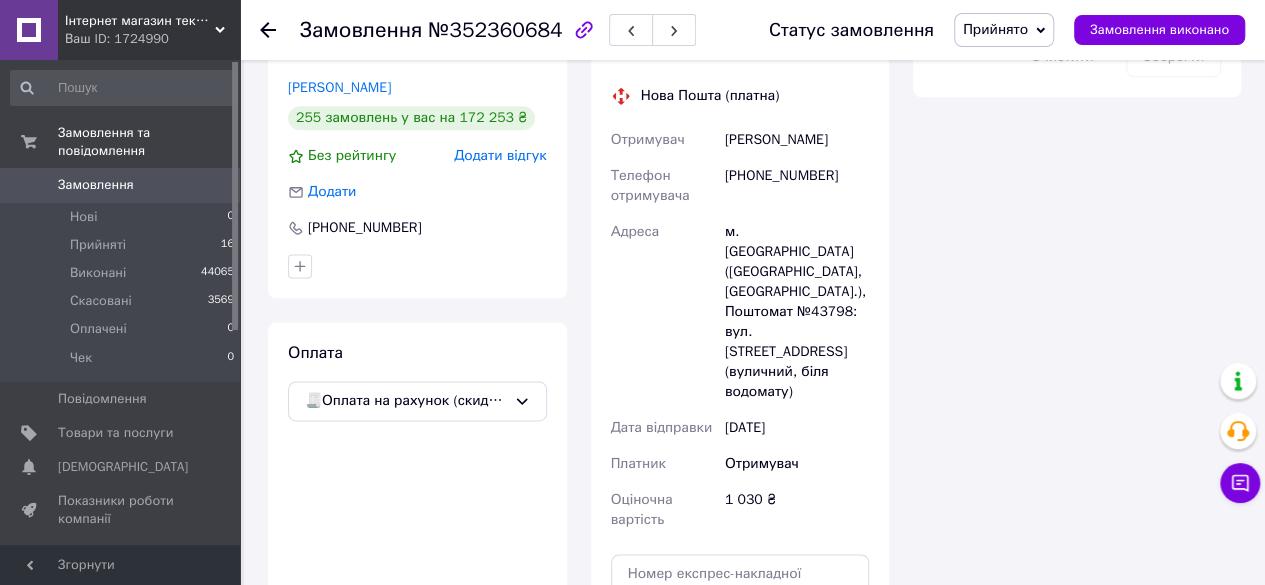 scroll, scrollTop: 1200, scrollLeft: 0, axis: vertical 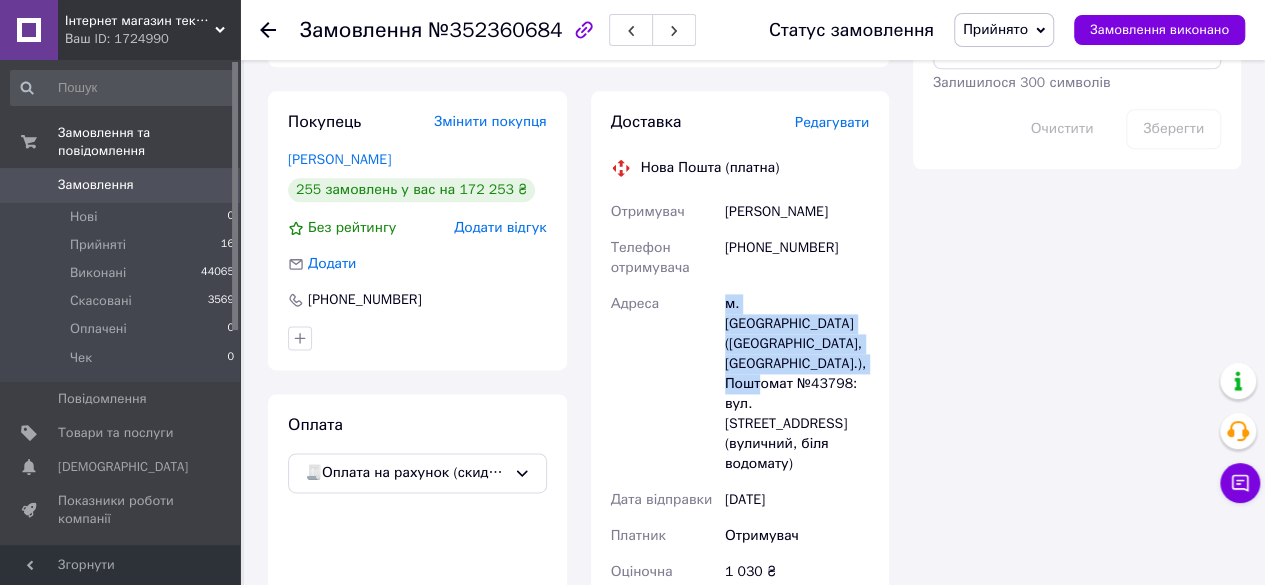 drag, startPoint x: 722, startPoint y: 294, endPoint x: 855, endPoint y: 343, distance: 141.7392 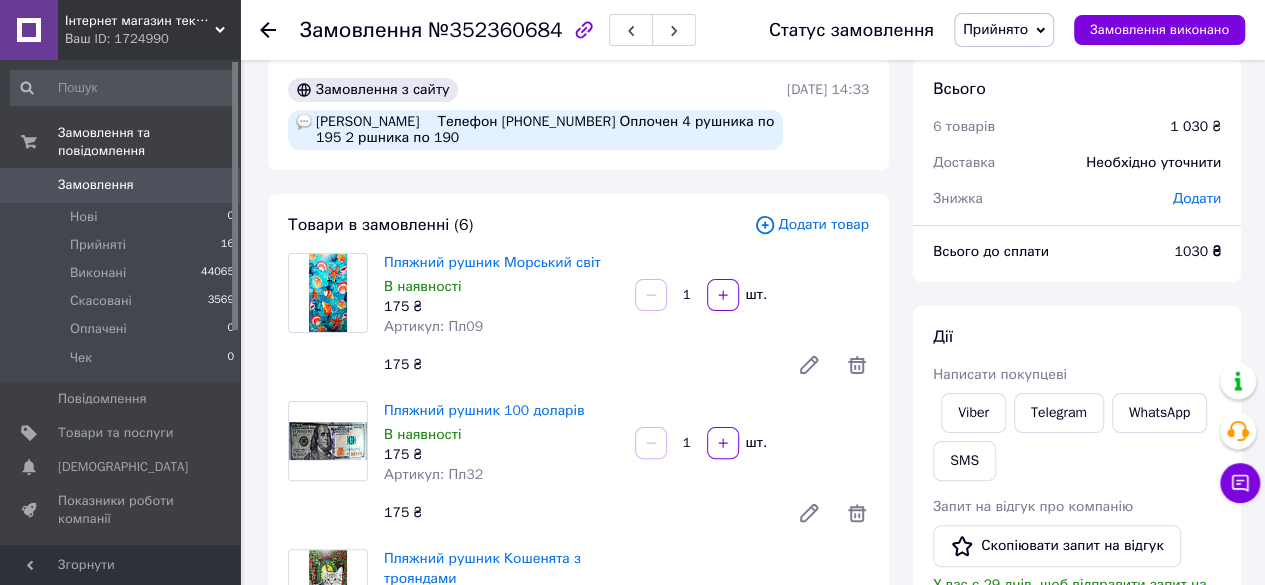scroll, scrollTop: 0, scrollLeft: 0, axis: both 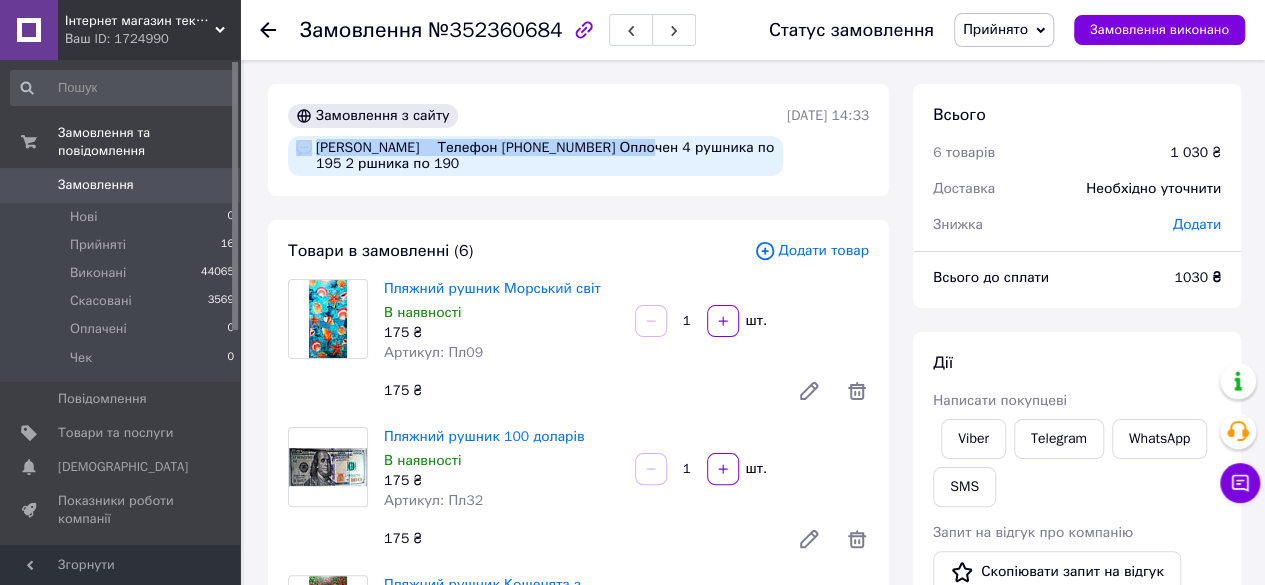 drag, startPoint x: 314, startPoint y: 149, endPoint x: 622, endPoint y: 143, distance: 308.05844 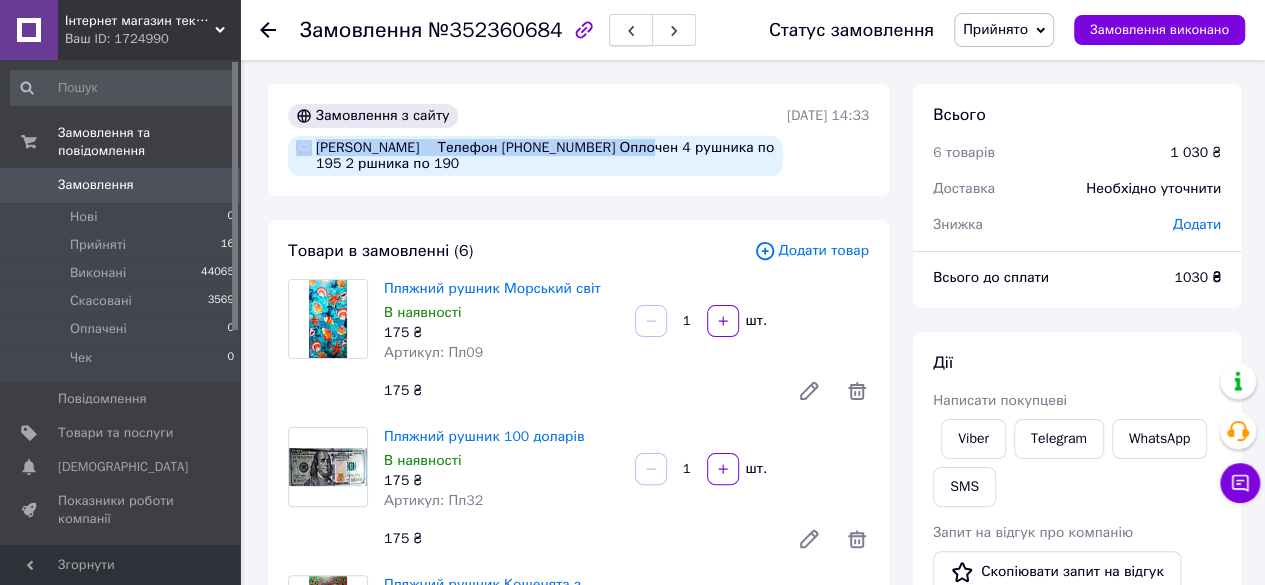 click at bounding box center (631, 30) 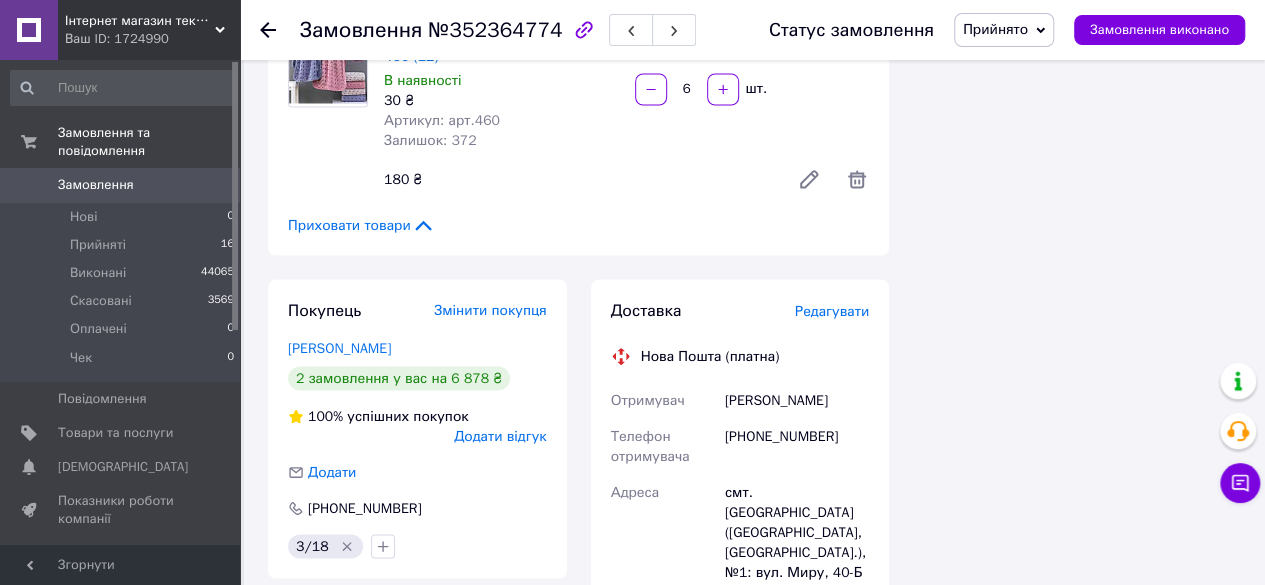 scroll, scrollTop: 1900, scrollLeft: 0, axis: vertical 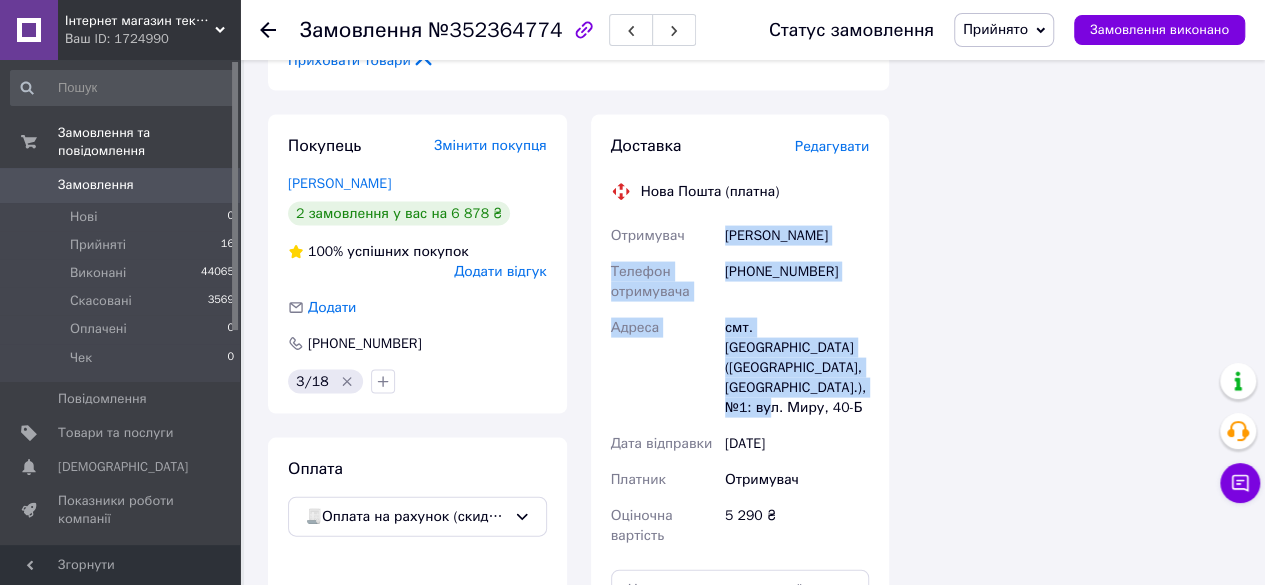 drag, startPoint x: 718, startPoint y: 237, endPoint x: 766, endPoint y: 405, distance: 174.72264 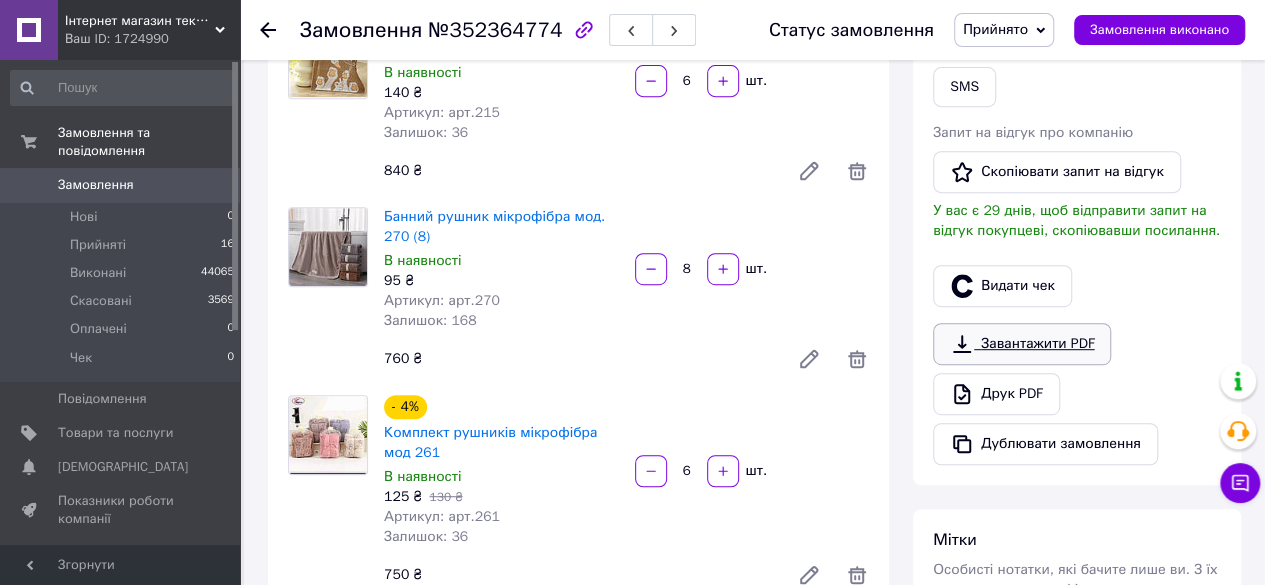 scroll, scrollTop: 300, scrollLeft: 0, axis: vertical 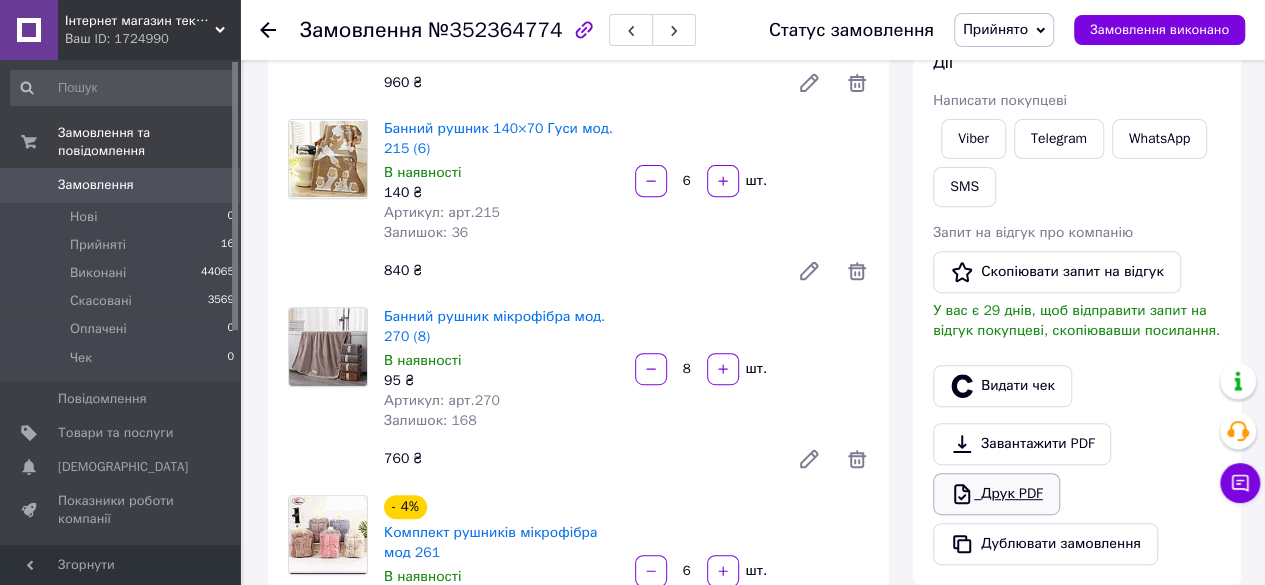 click on "Друк PDF" at bounding box center (996, 494) 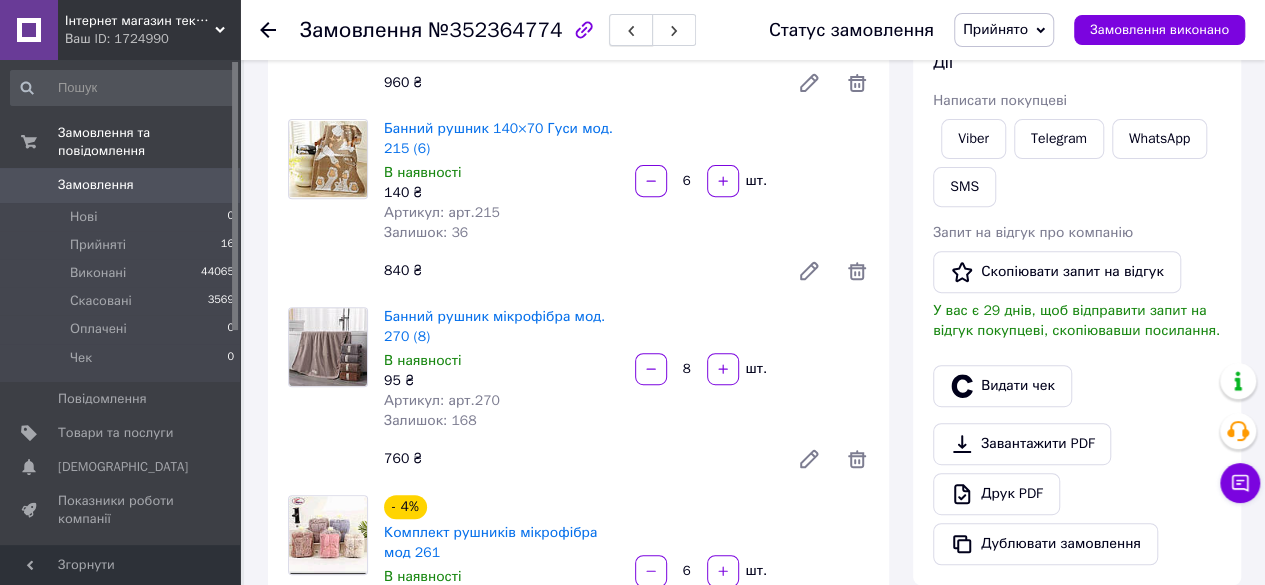 click at bounding box center (631, 30) 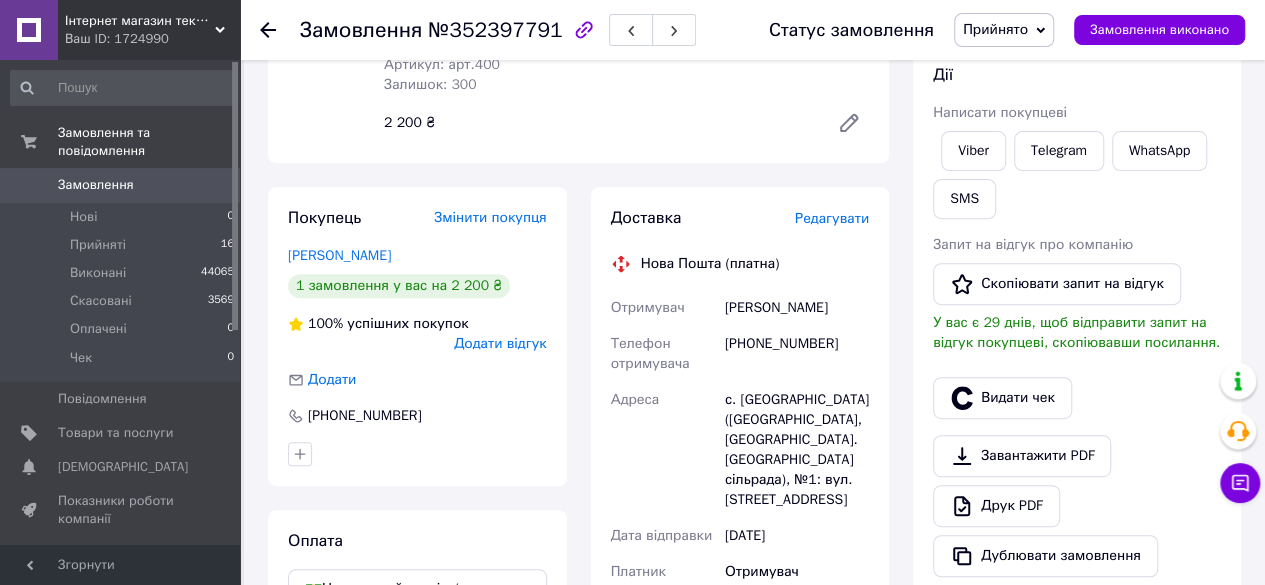 scroll, scrollTop: 400, scrollLeft: 0, axis: vertical 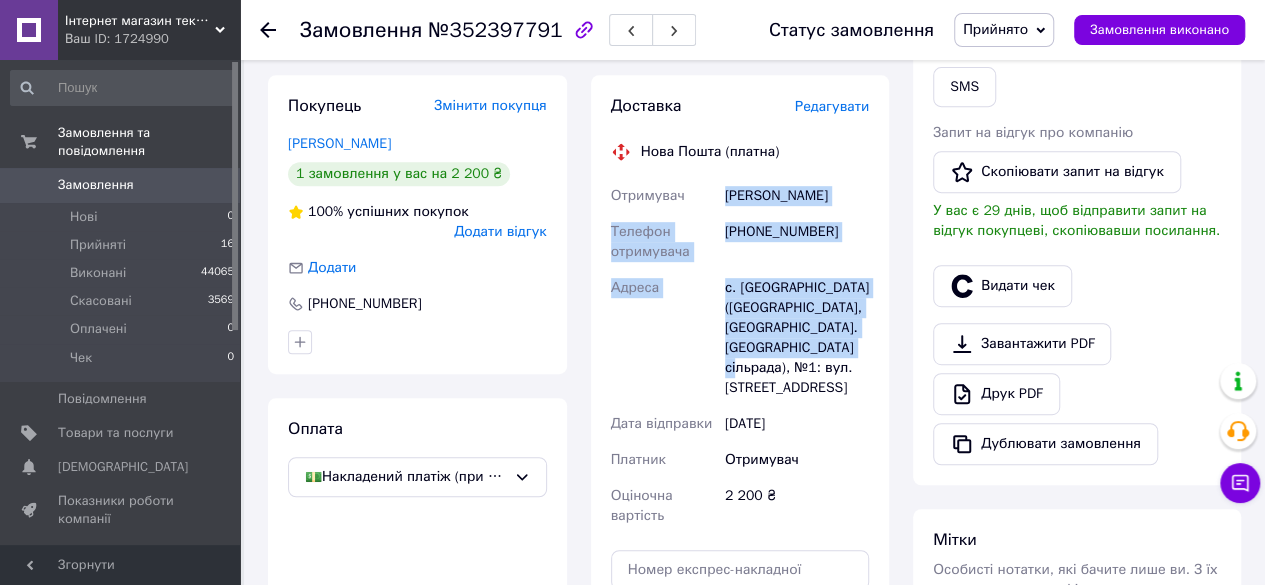 drag, startPoint x: 718, startPoint y: 196, endPoint x: 751, endPoint y: 366, distance: 173.17332 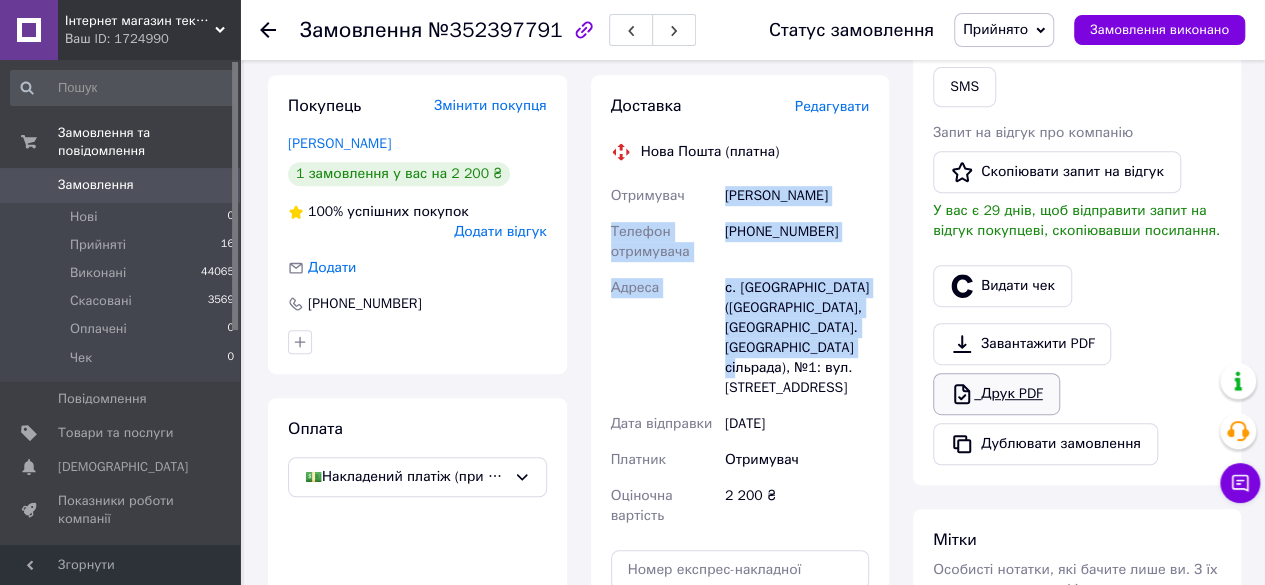 click on "Друк PDF" at bounding box center (996, 394) 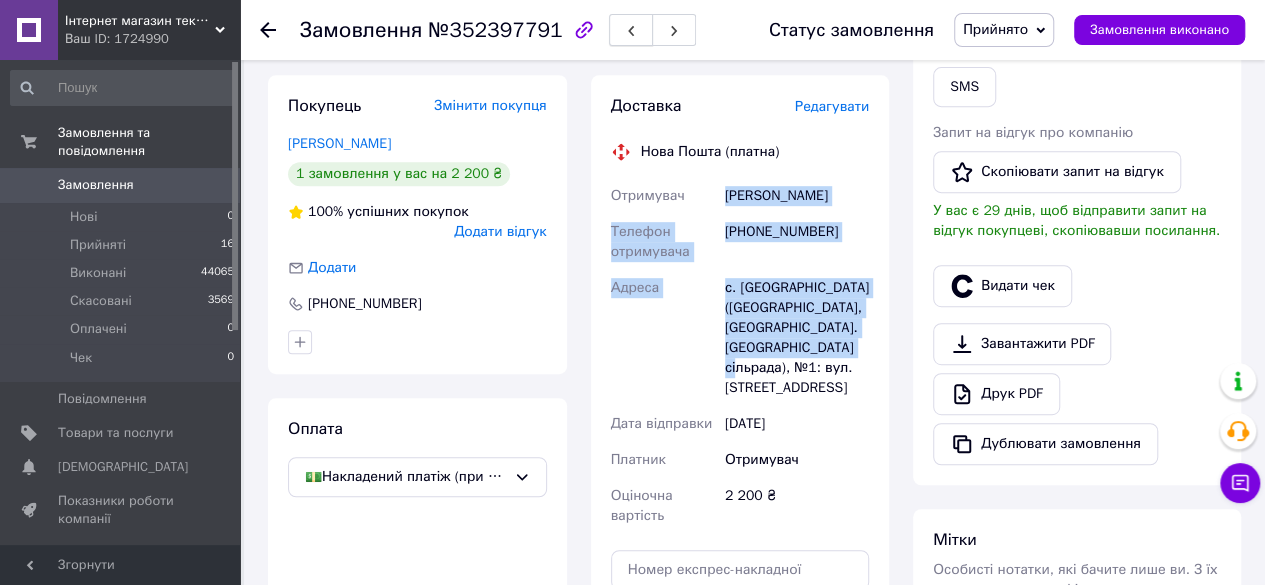 click at bounding box center (631, 30) 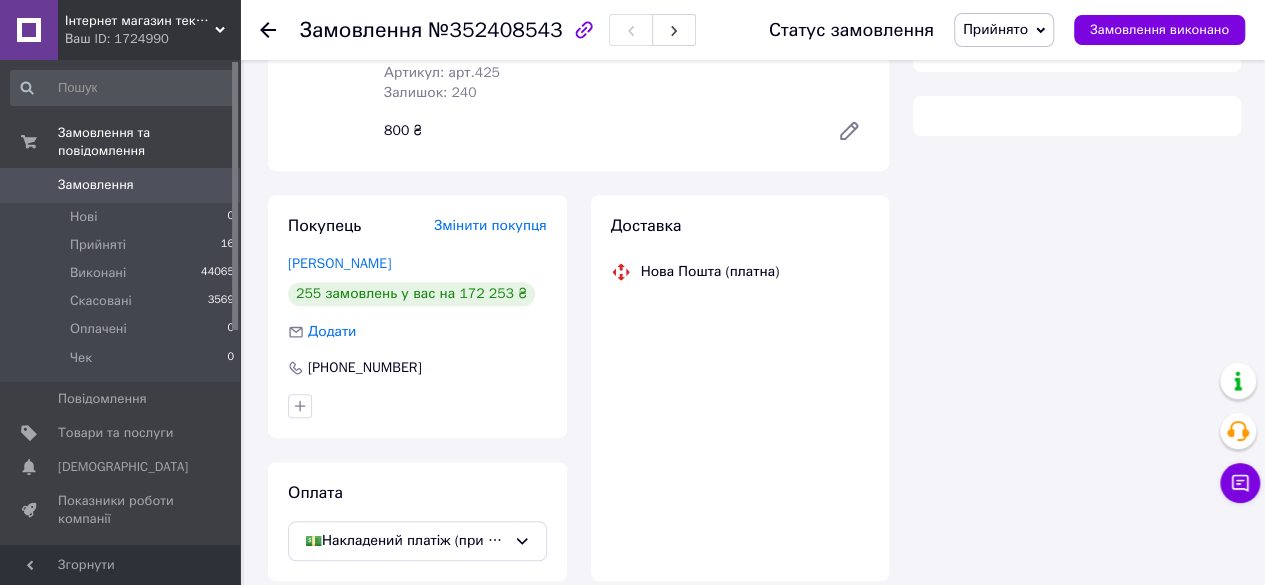 scroll, scrollTop: 400, scrollLeft: 0, axis: vertical 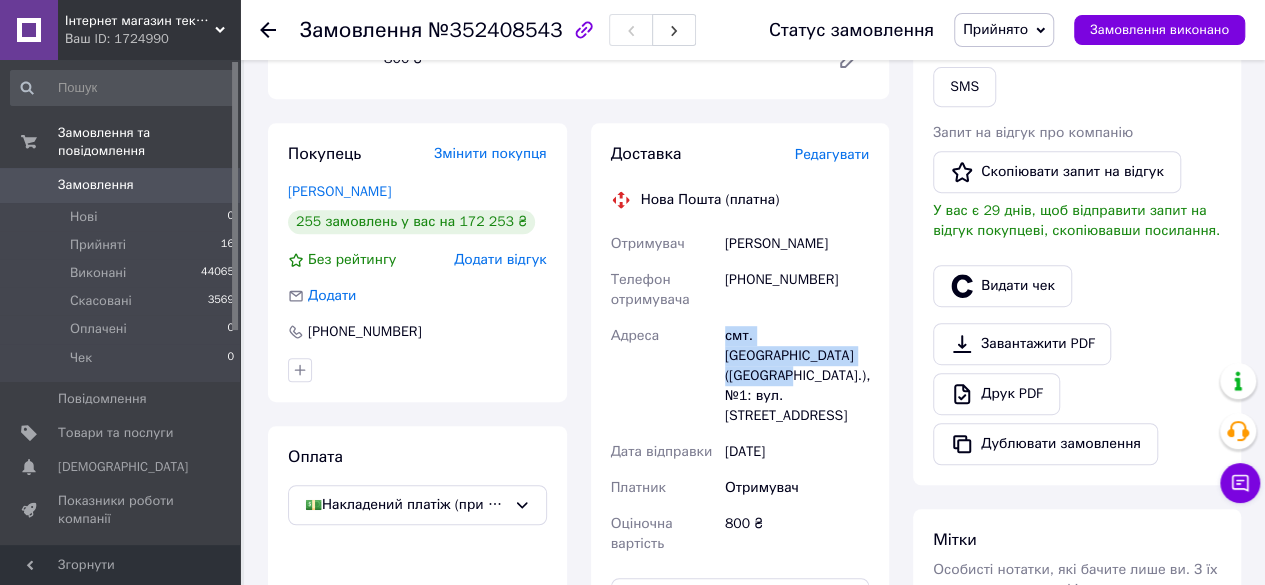 drag, startPoint x: 724, startPoint y: 339, endPoint x: 790, endPoint y: 354, distance: 67.68308 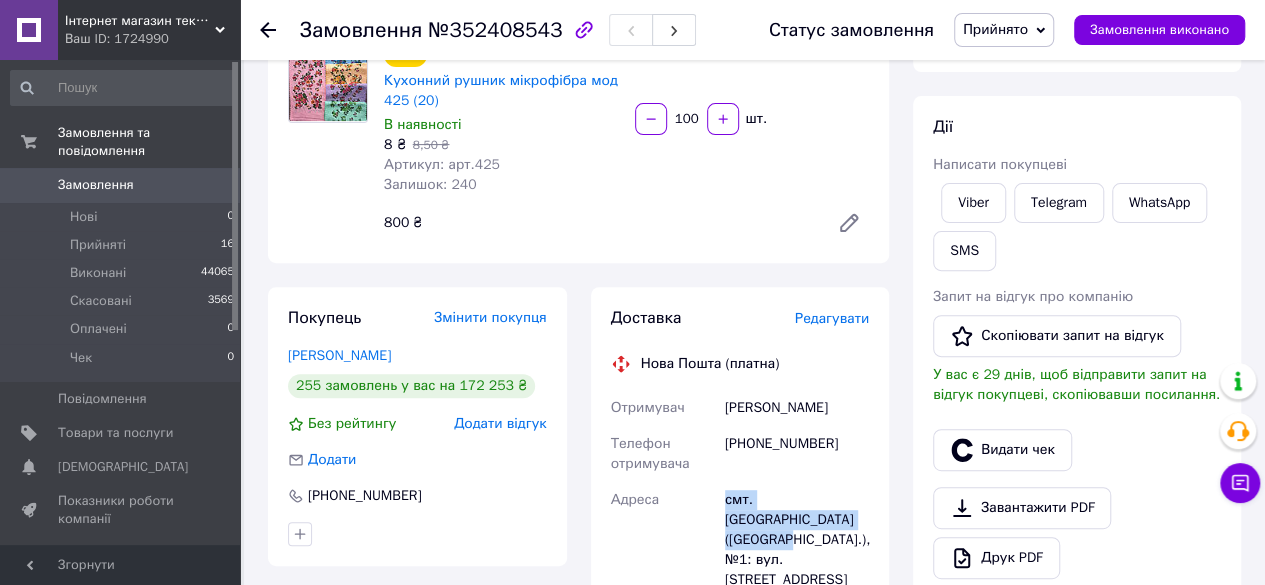 scroll, scrollTop: 0, scrollLeft: 0, axis: both 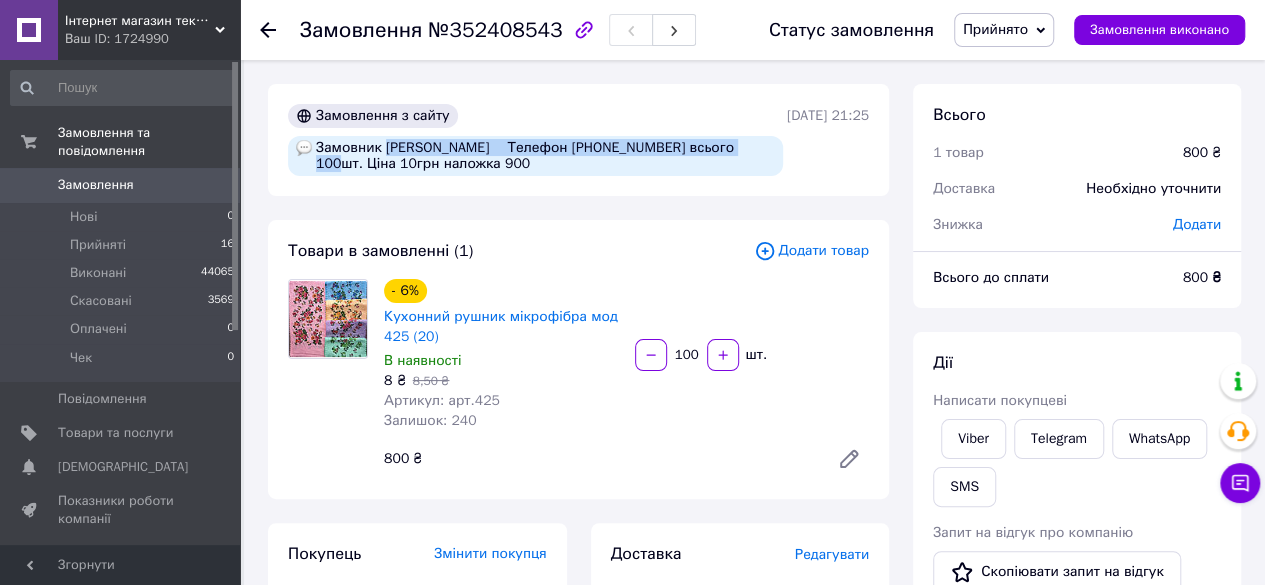 drag, startPoint x: 384, startPoint y: 149, endPoint x: 728, endPoint y: 148, distance: 344.00146 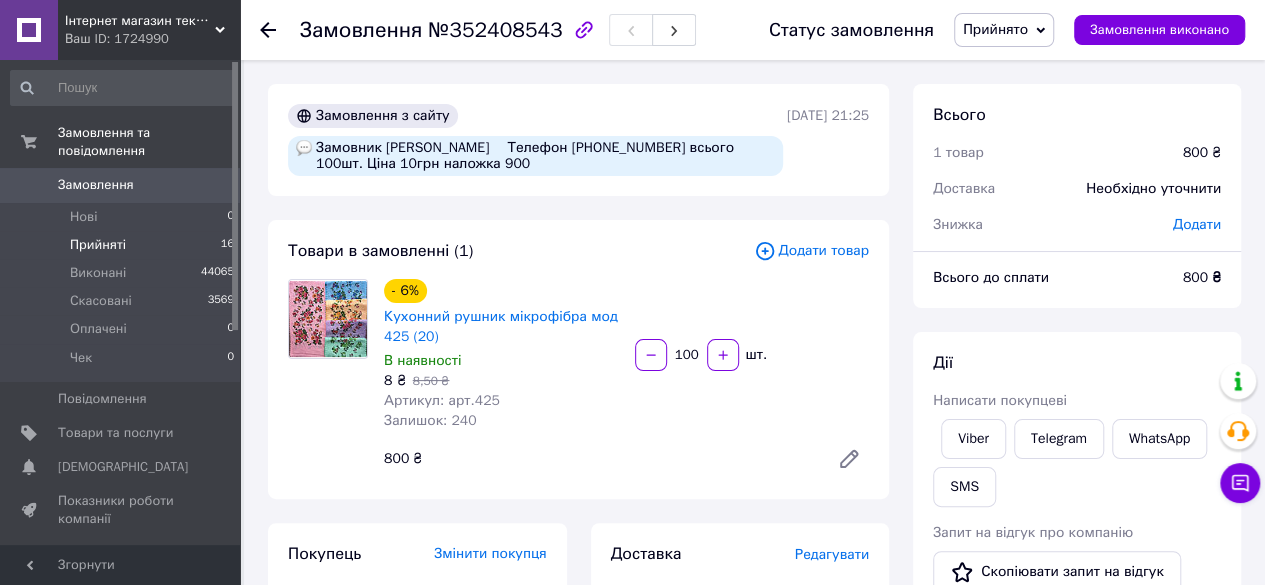 click on "Прийняті" at bounding box center [98, 245] 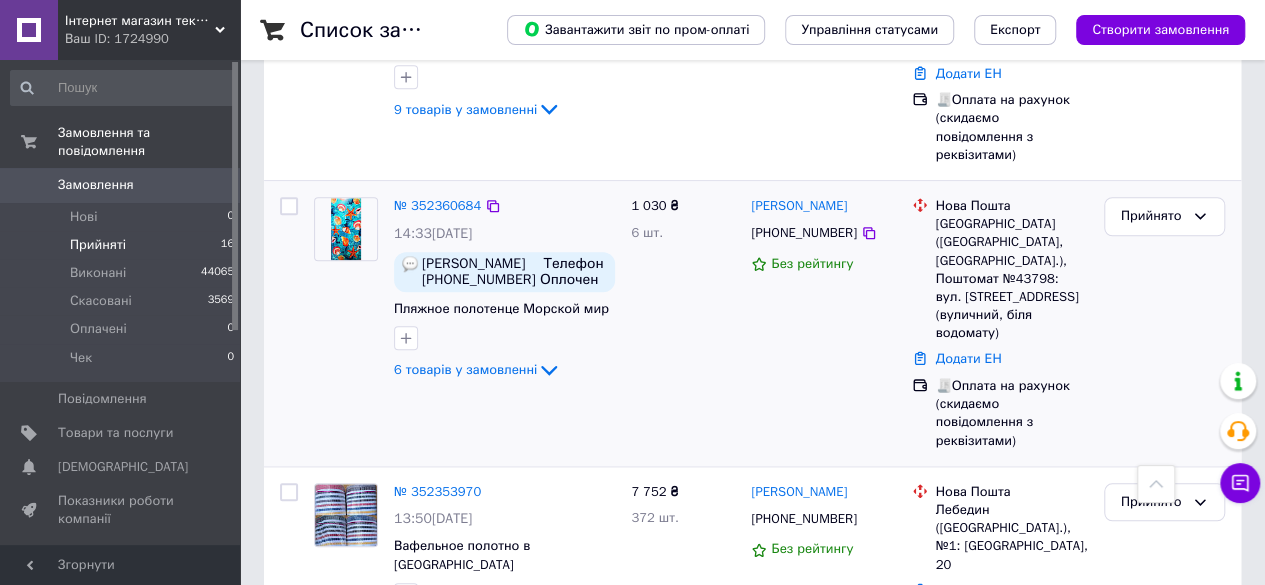 scroll, scrollTop: 900, scrollLeft: 0, axis: vertical 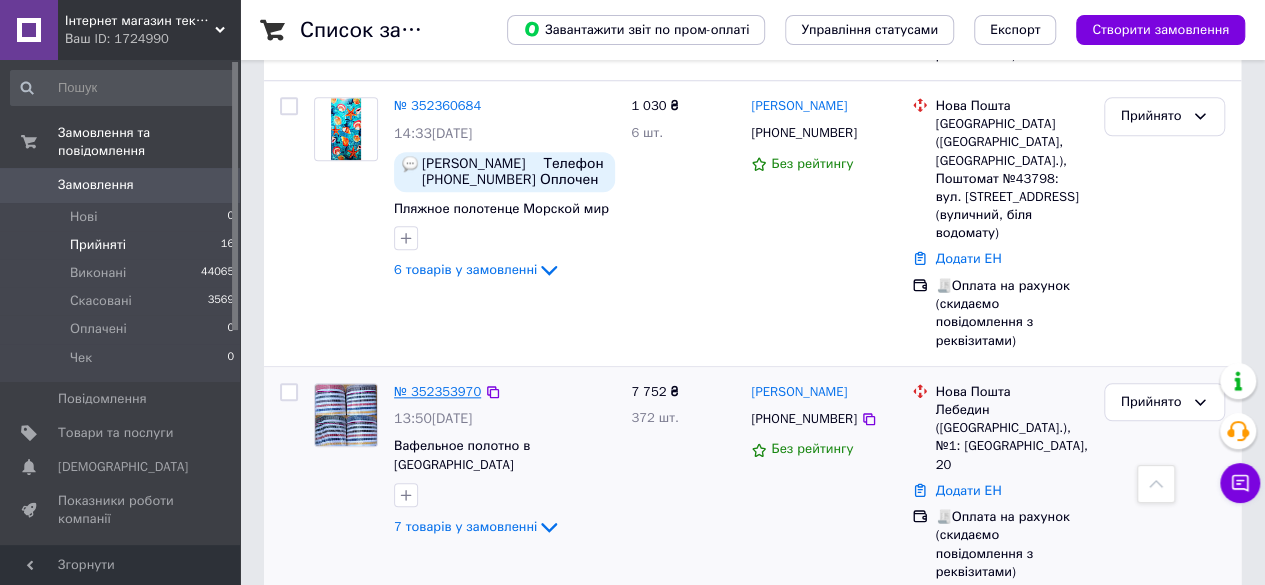 click on "№ 352353970" at bounding box center [437, 391] 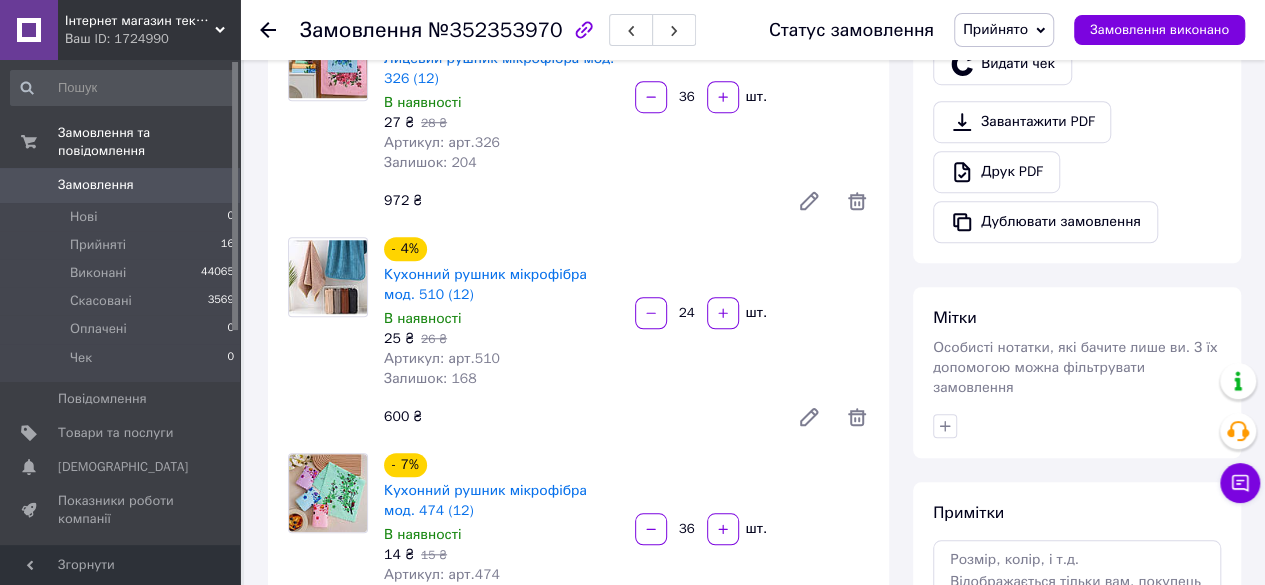 scroll, scrollTop: 500, scrollLeft: 0, axis: vertical 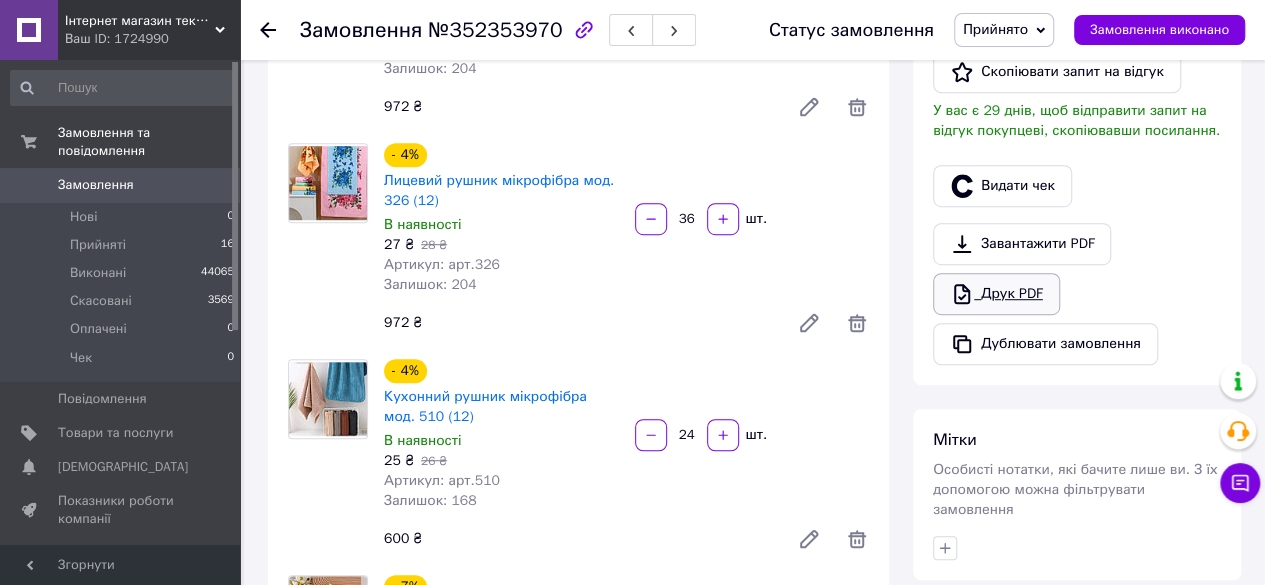 click on "Друк PDF" at bounding box center [996, 294] 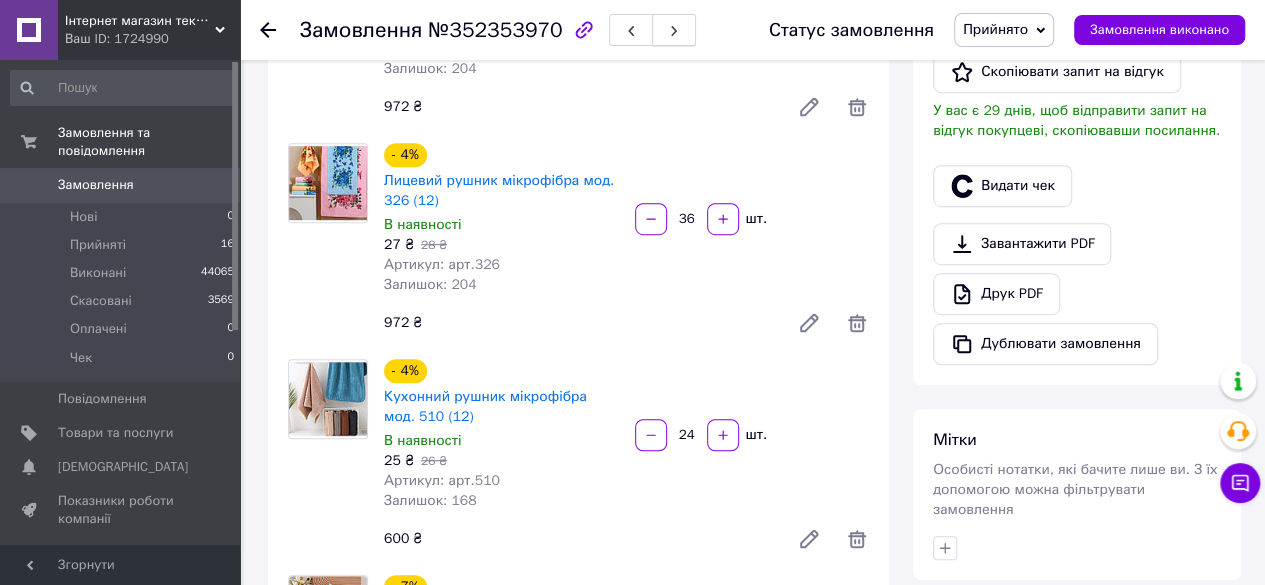 click at bounding box center [674, 30] 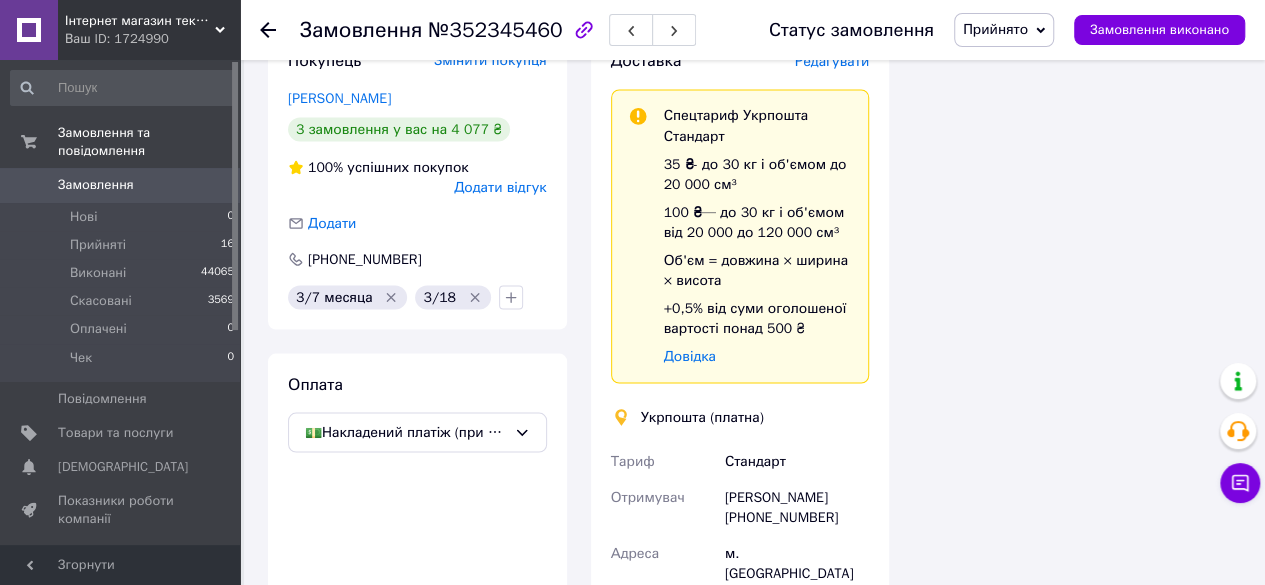 scroll, scrollTop: 1800, scrollLeft: 0, axis: vertical 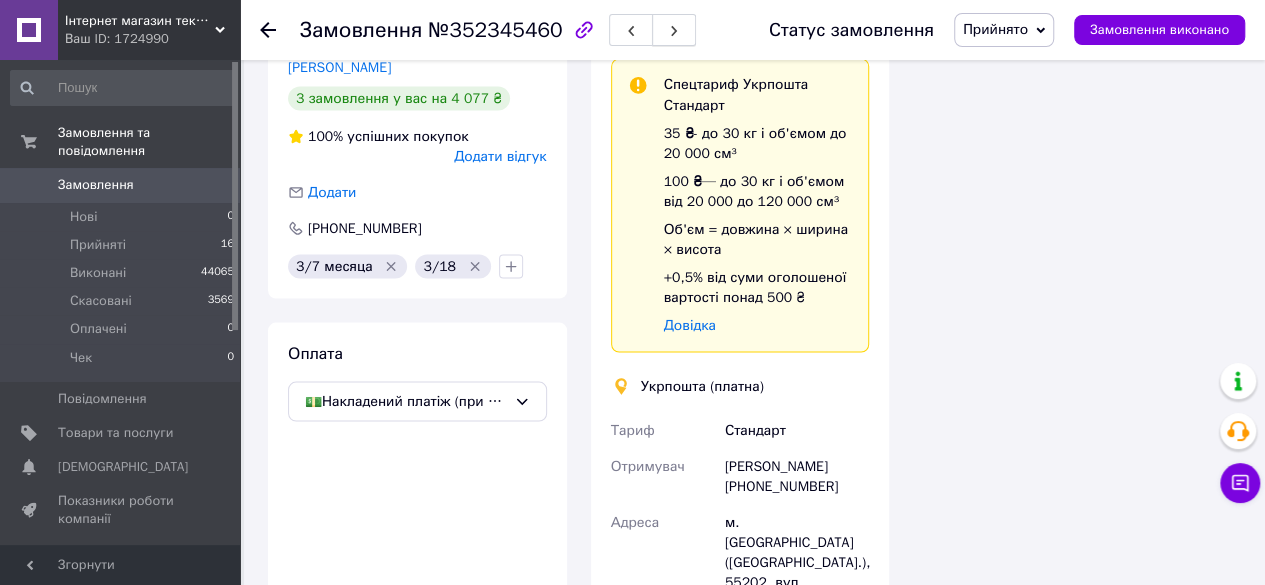 click at bounding box center [674, 30] 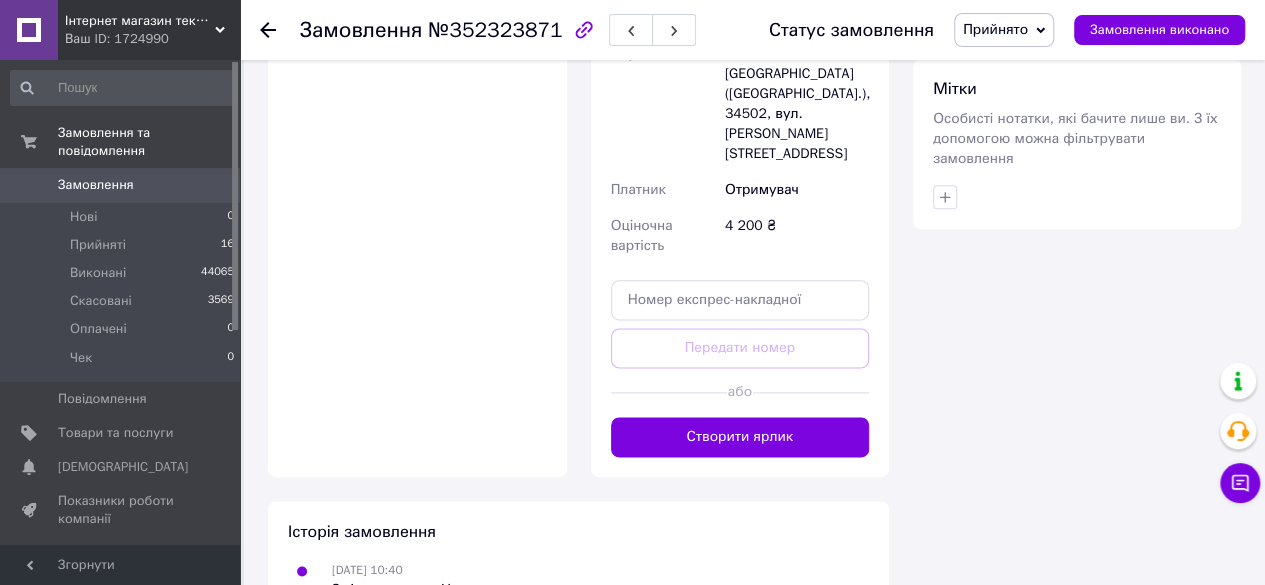 scroll, scrollTop: 930, scrollLeft: 0, axis: vertical 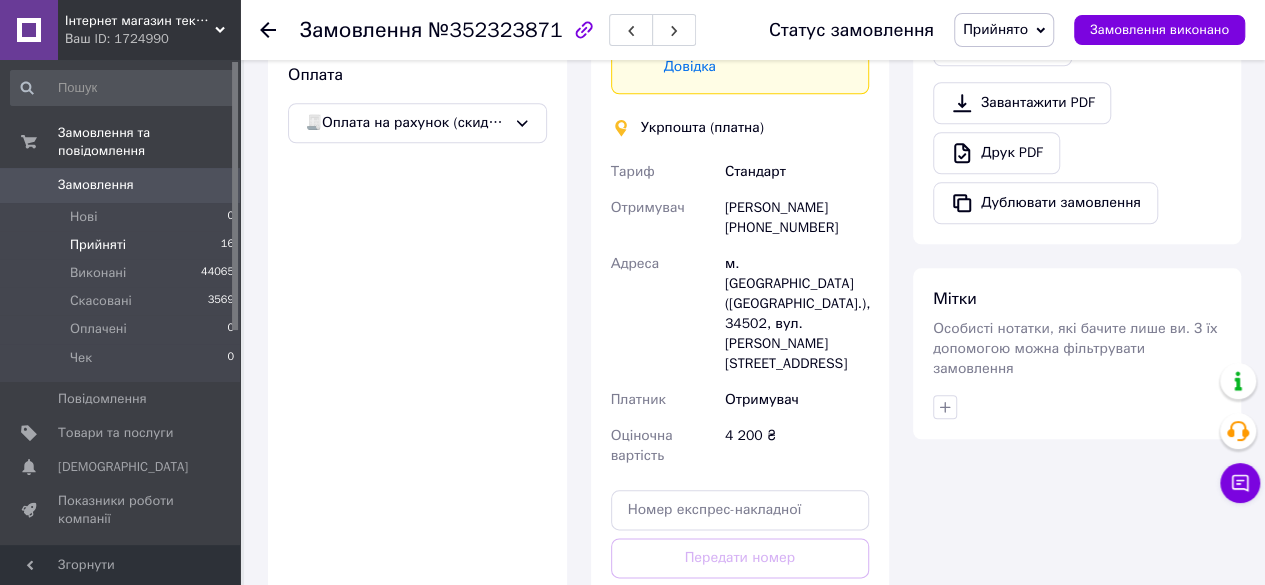 click on "Прийняті" at bounding box center (98, 245) 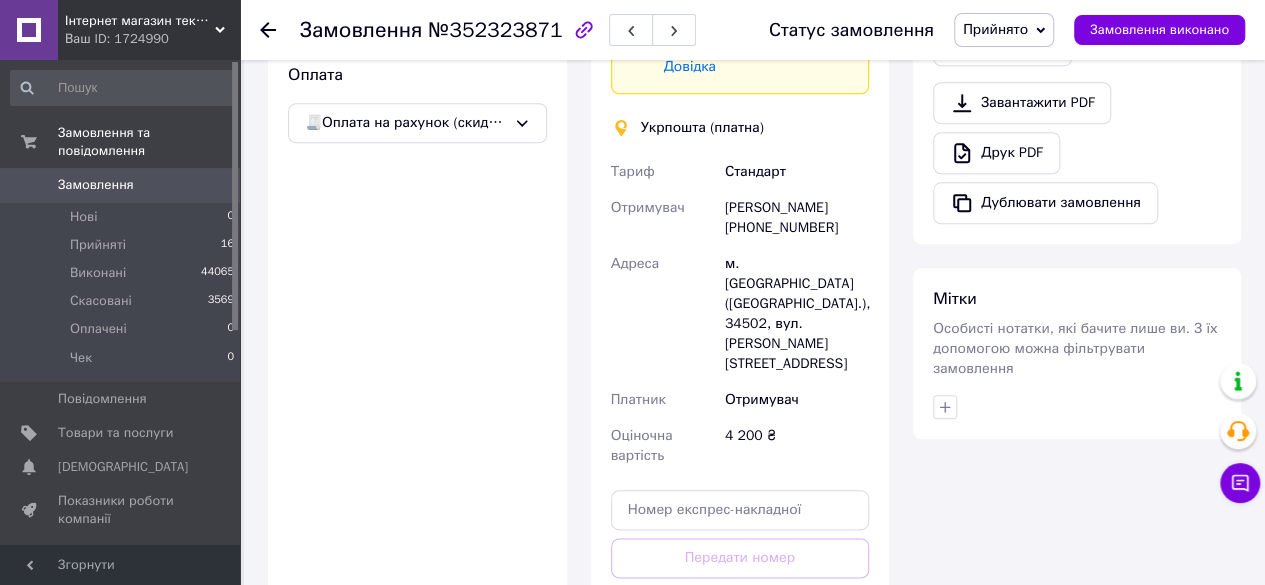 scroll, scrollTop: 0, scrollLeft: 0, axis: both 